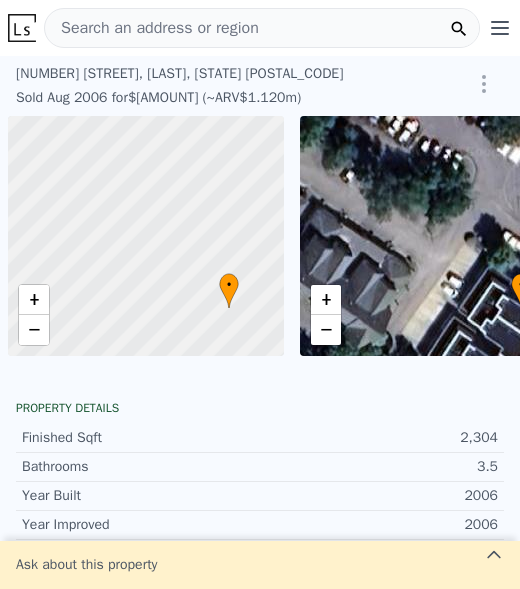 click on "Search an address or region" at bounding box center [152, 28] 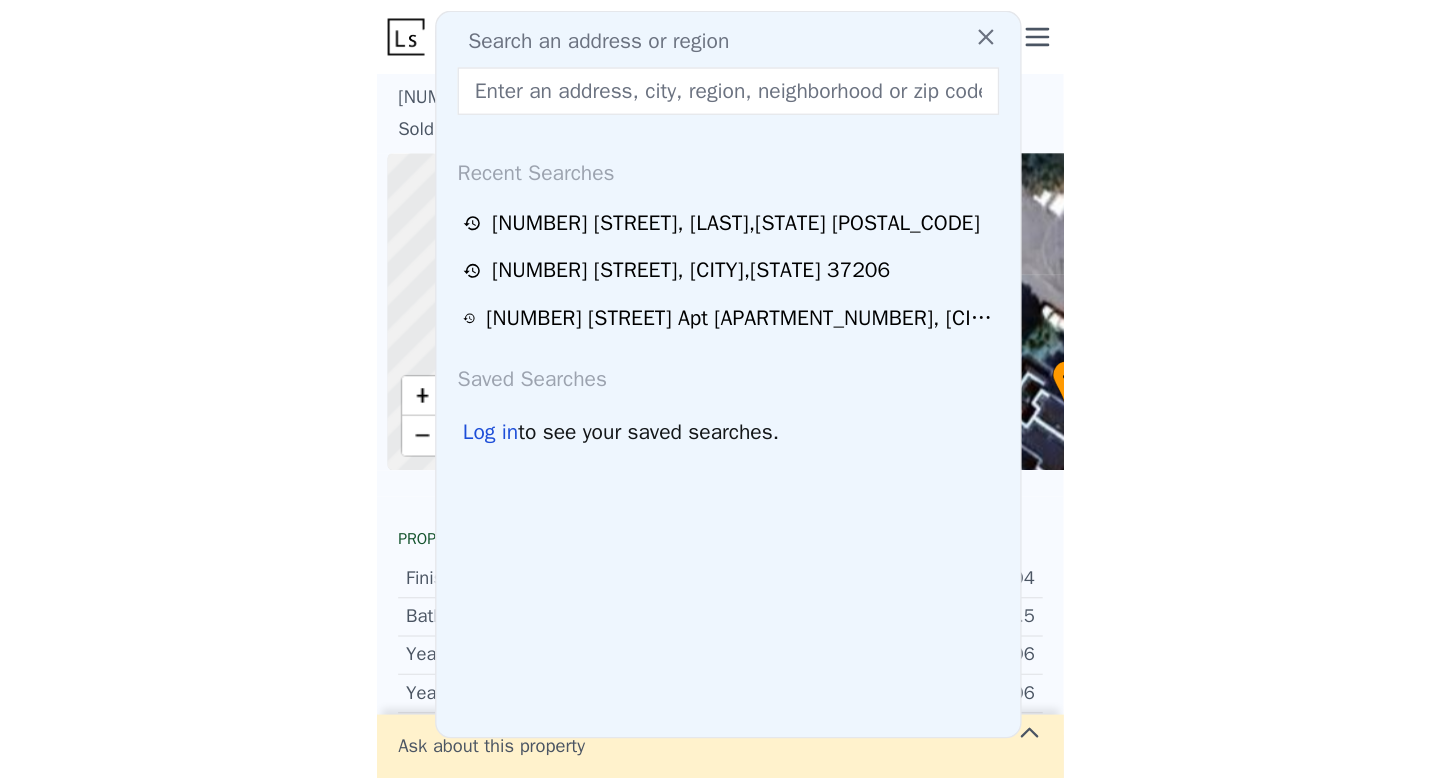 scroll, scrollTop: 0, scrollLeft: 0, axis: both 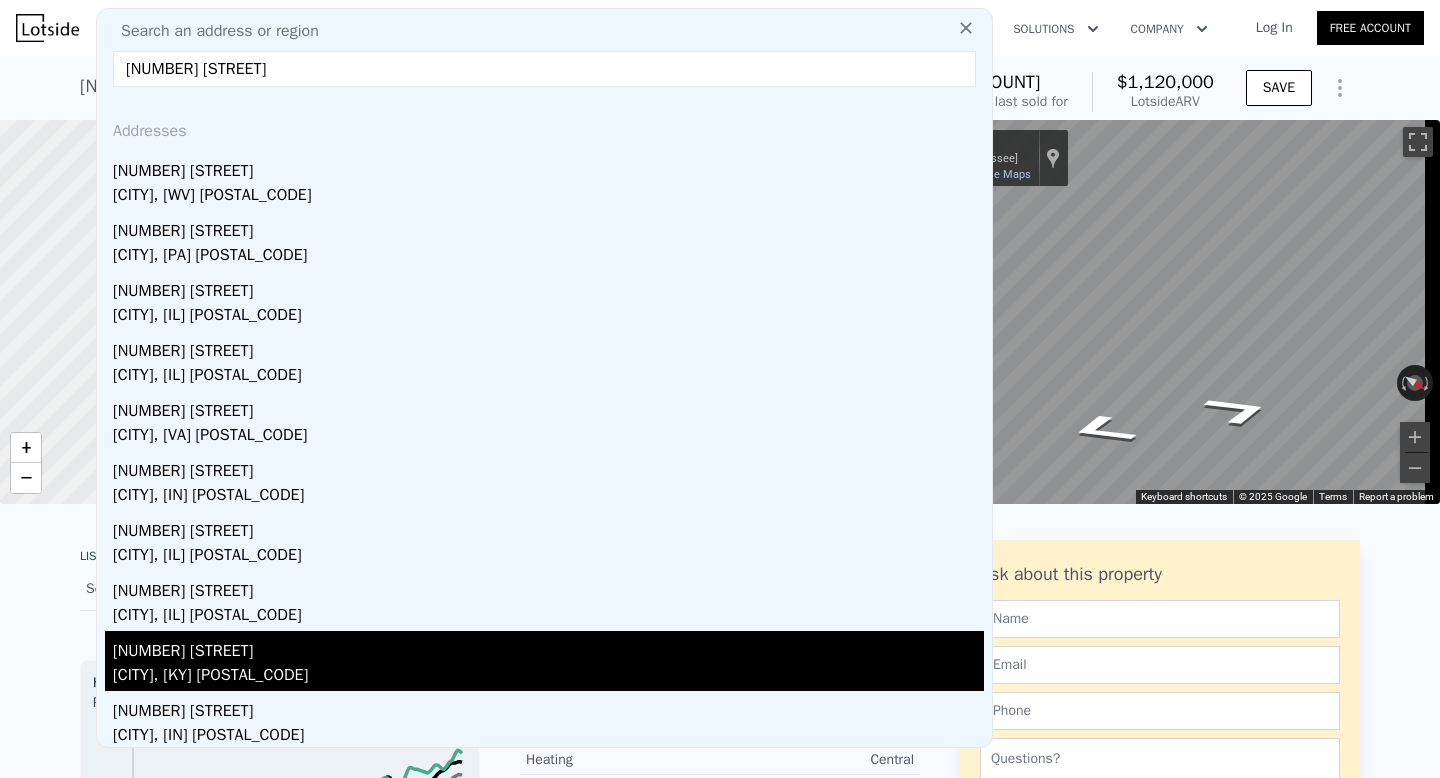 type on "[NUMBER] [STREET]" 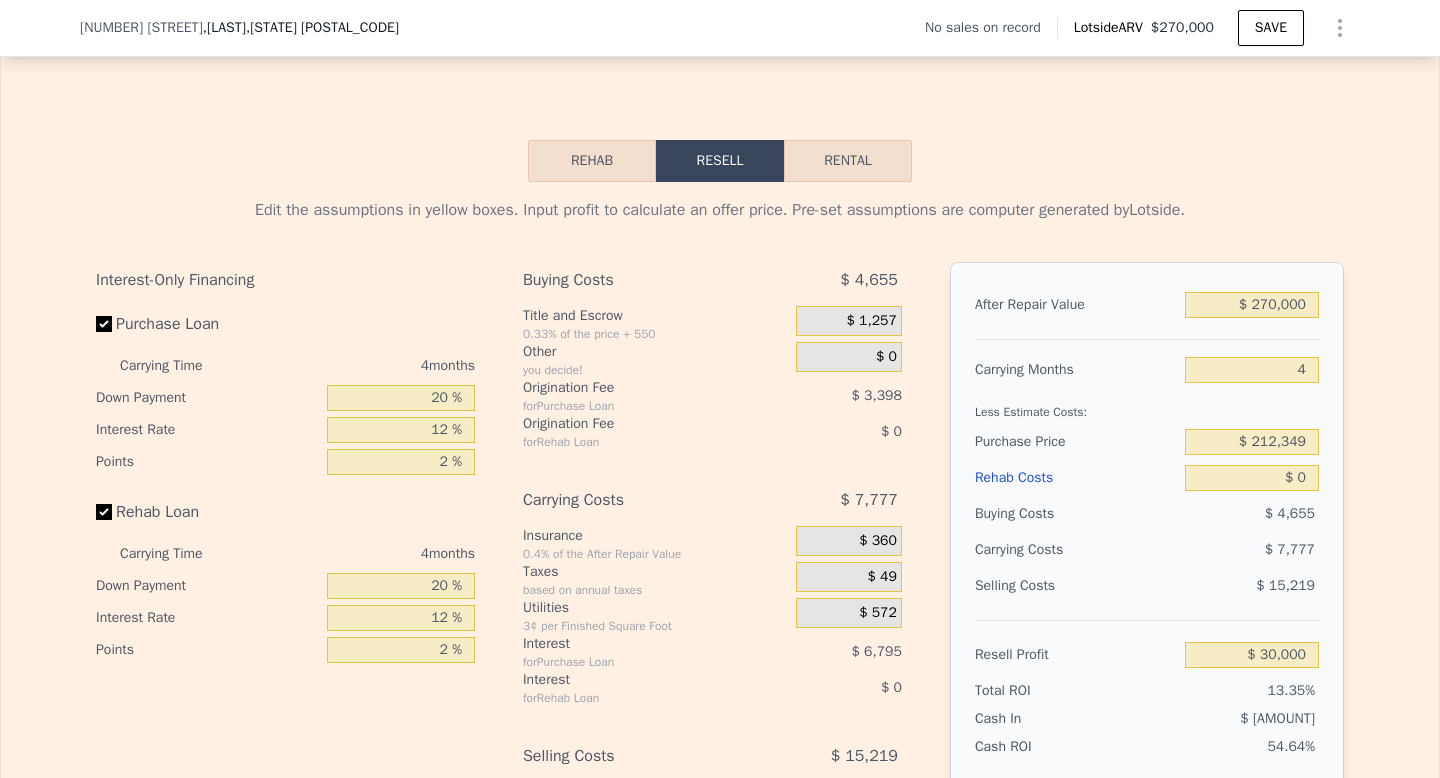 scroll, scrollTop: 2683, scrollLeft: 0, axis: vertical 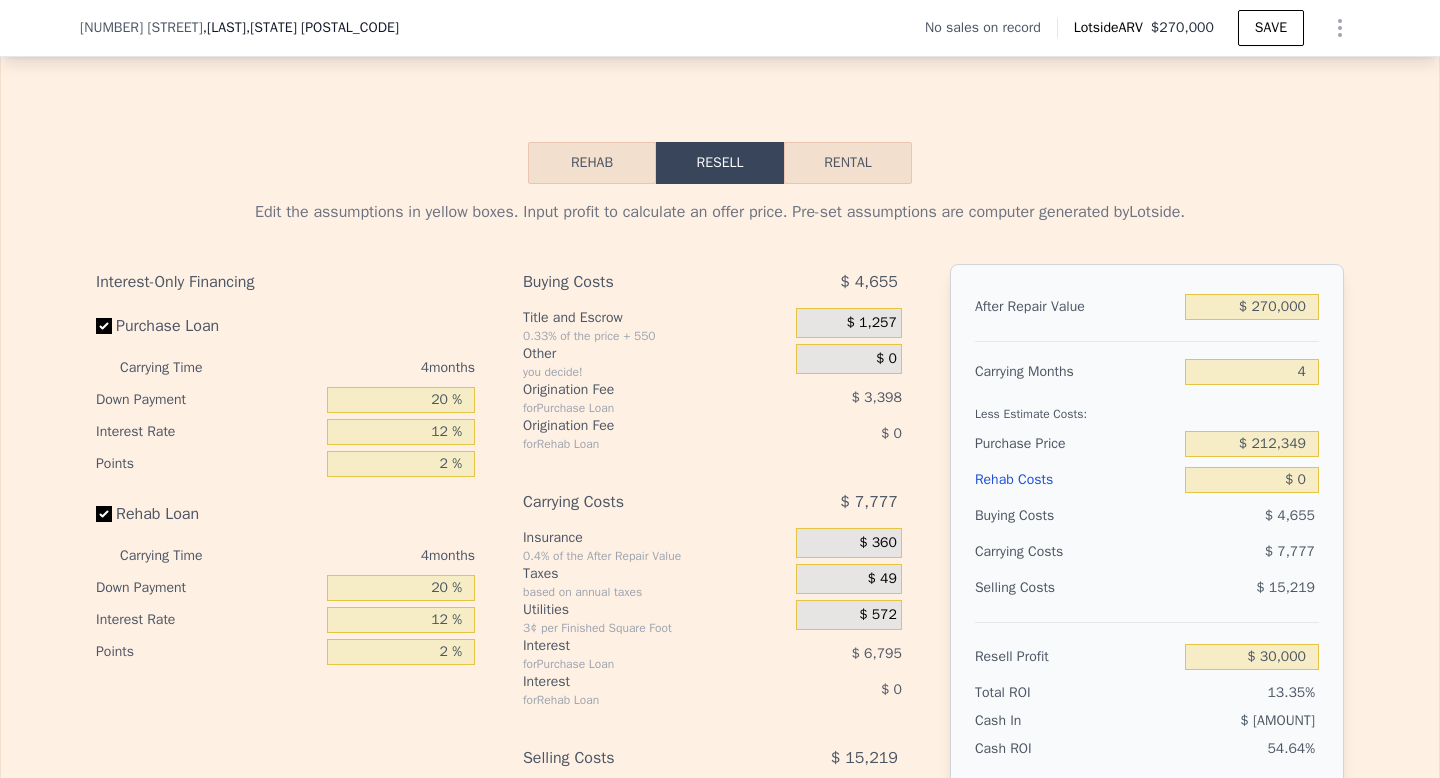 click on "Rehab" at bounding box center [592, 163] 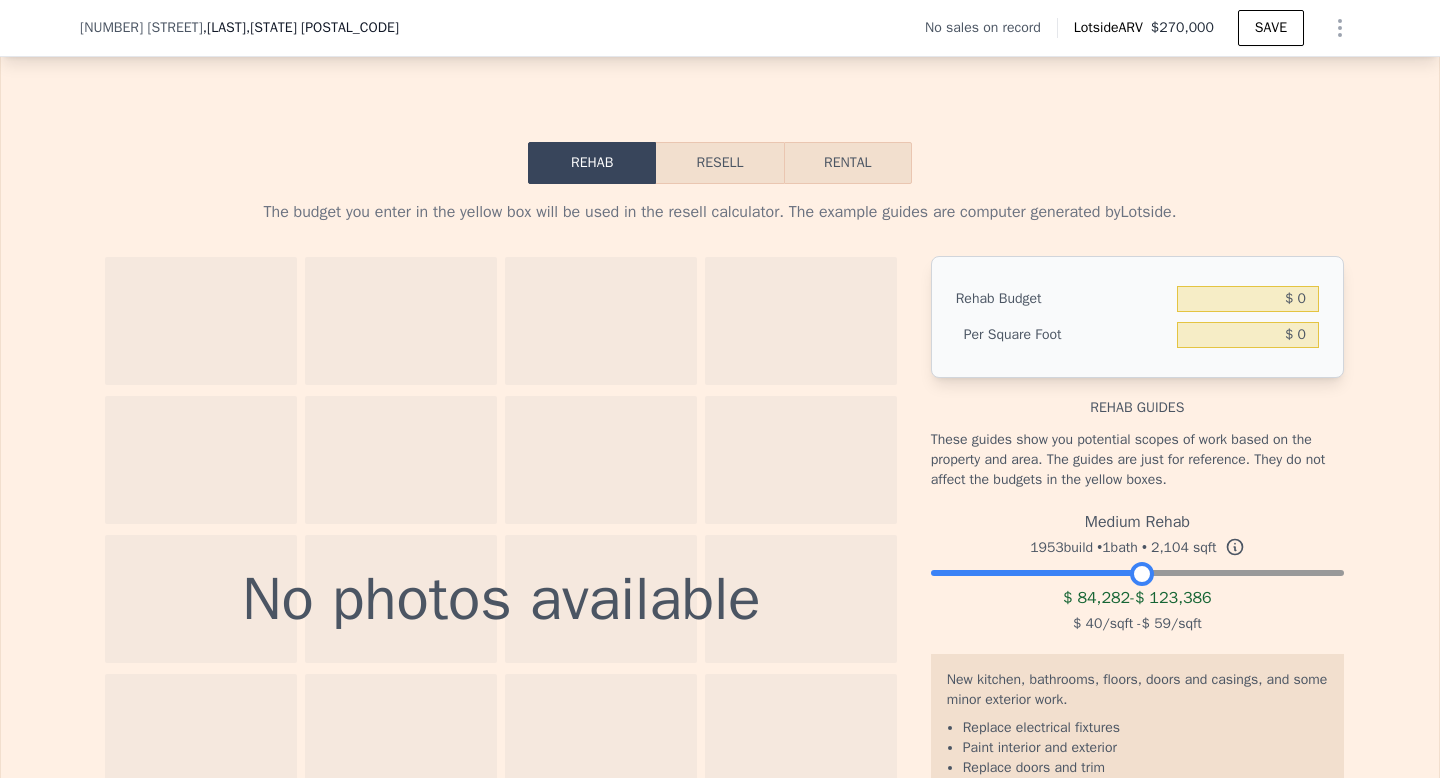 drag, startPoint x: 1324, startPoint y: 606, endPoint x: 1132, endPoint y: 607, distance: 192.00261 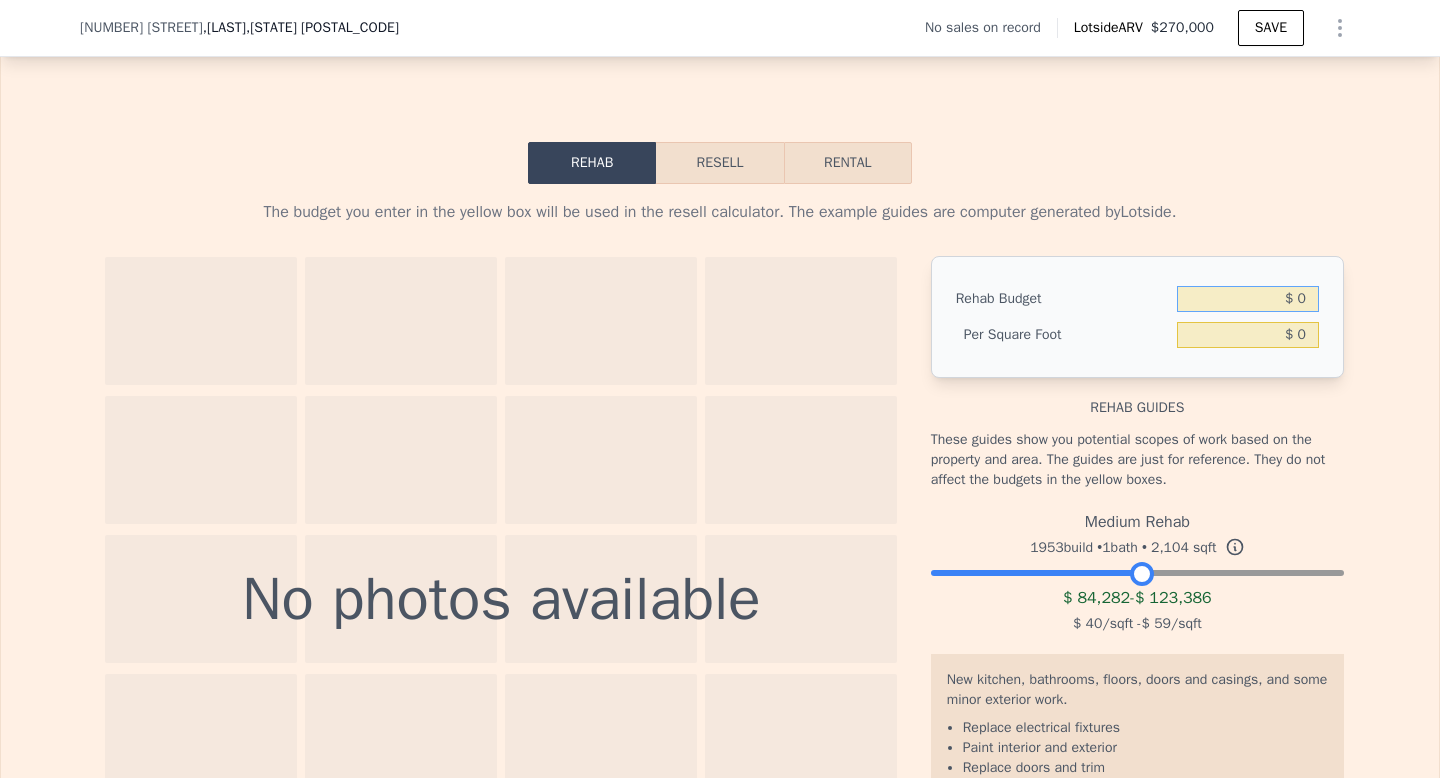 click on "$ 0" at bounding box center [1248, 299] 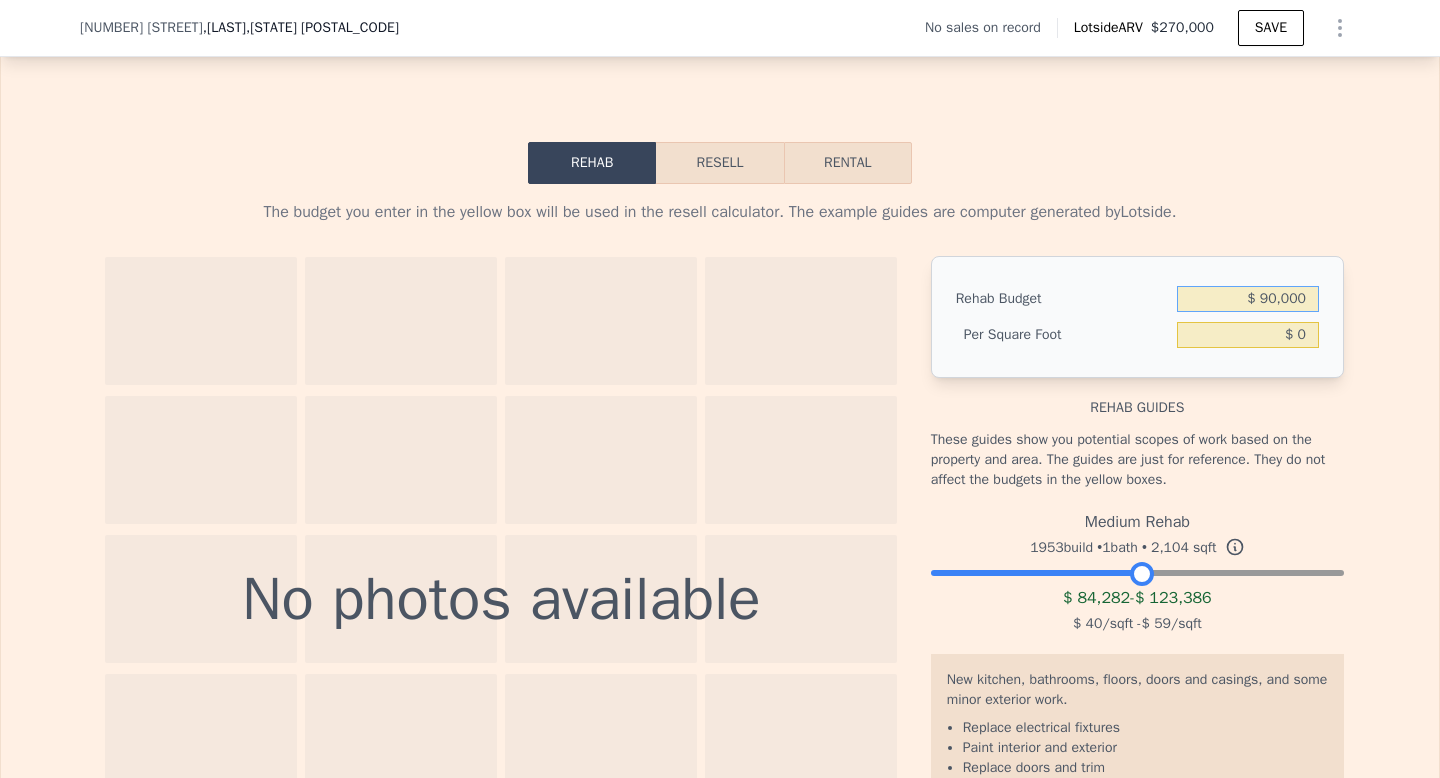 type on "$ 90,000" 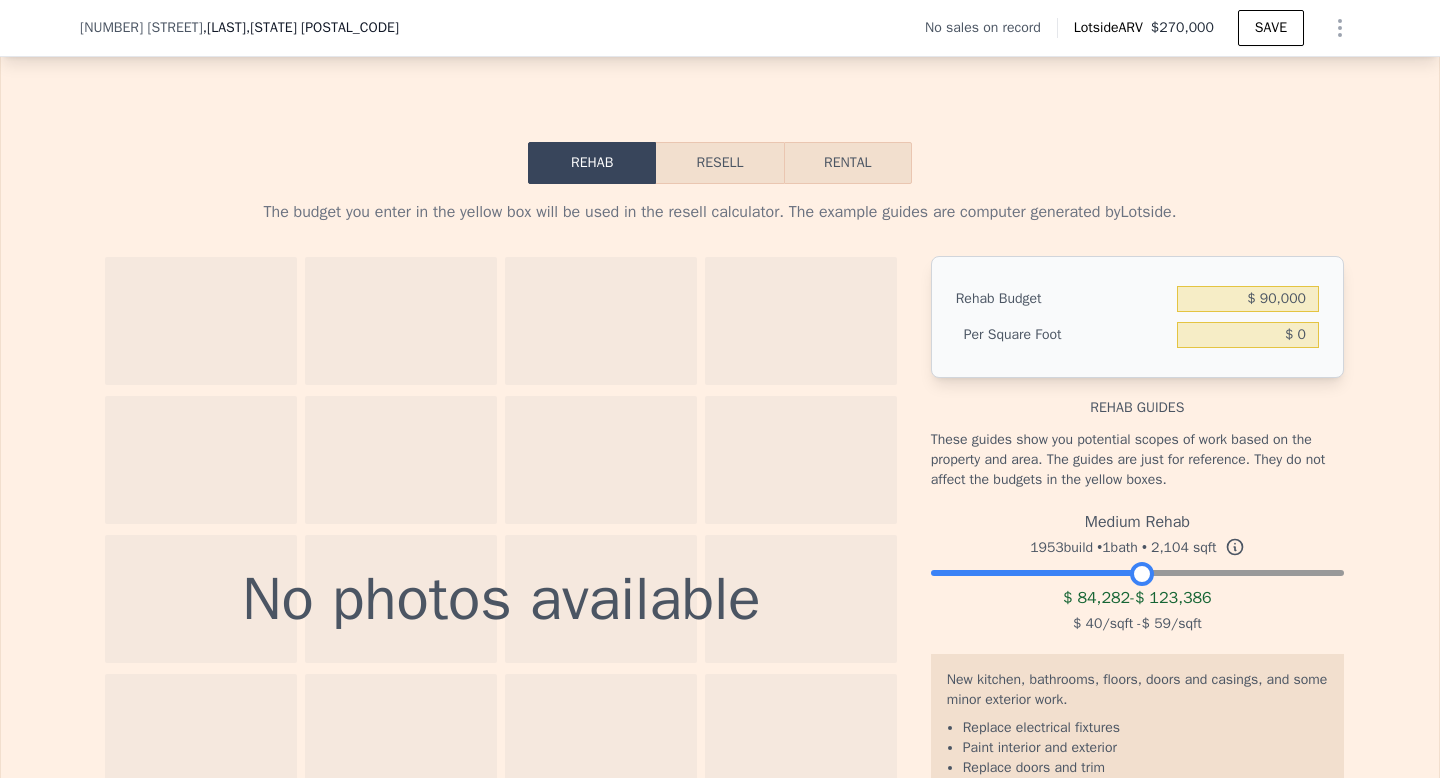 click on "The budget you enter in the yellow box will be used in the resell calculator. The example guides are computer generated by Lotside. No photos available Rehab Budget $ [AMOUNT] Per Square Foot $ 0 Rehab guides These guides show you potential scopes of work based on the property and area. The guides are just for reference. They do not affect the budgets in the yellow boxes. Medium Rehab 1953 build • 1 bath • 2,104 sqft $ [AMOUNT] - $ [AMOUNT] $ [AMOUNT] /sqft - $ [AMOUNT] /sqft New kitchen, bathrooms, floors, doors and casings, and some minor exterior work. Replace electrical fixtures Paint interior and exterior Replace doors and trim Replace flooring Recondition plumbing fixtures Replace cabinetry and countertops Replace appliances Light landscaping These guides are computer generated. They should not substitute for getting bids from a contractor." at bounding box center (720, 563) 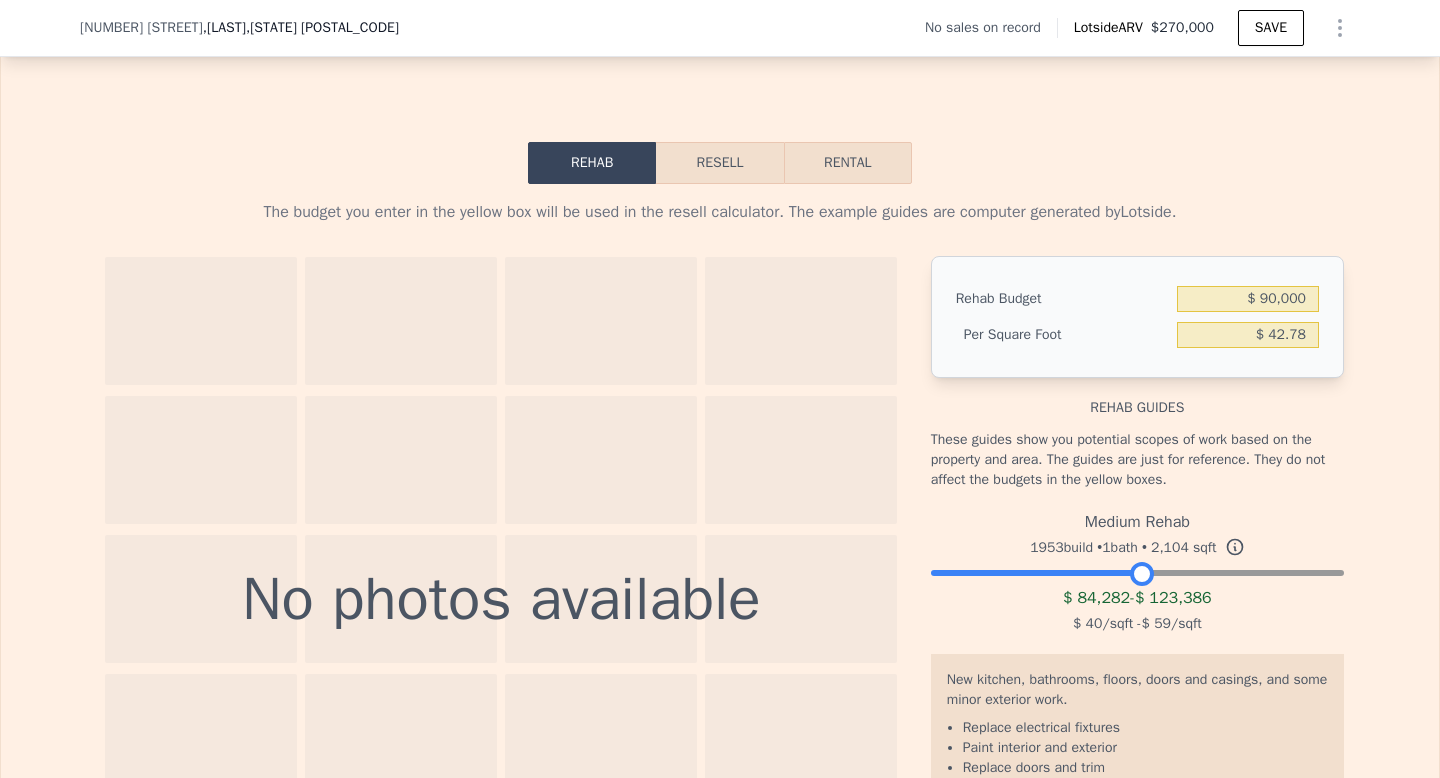type on "$ 42.78" 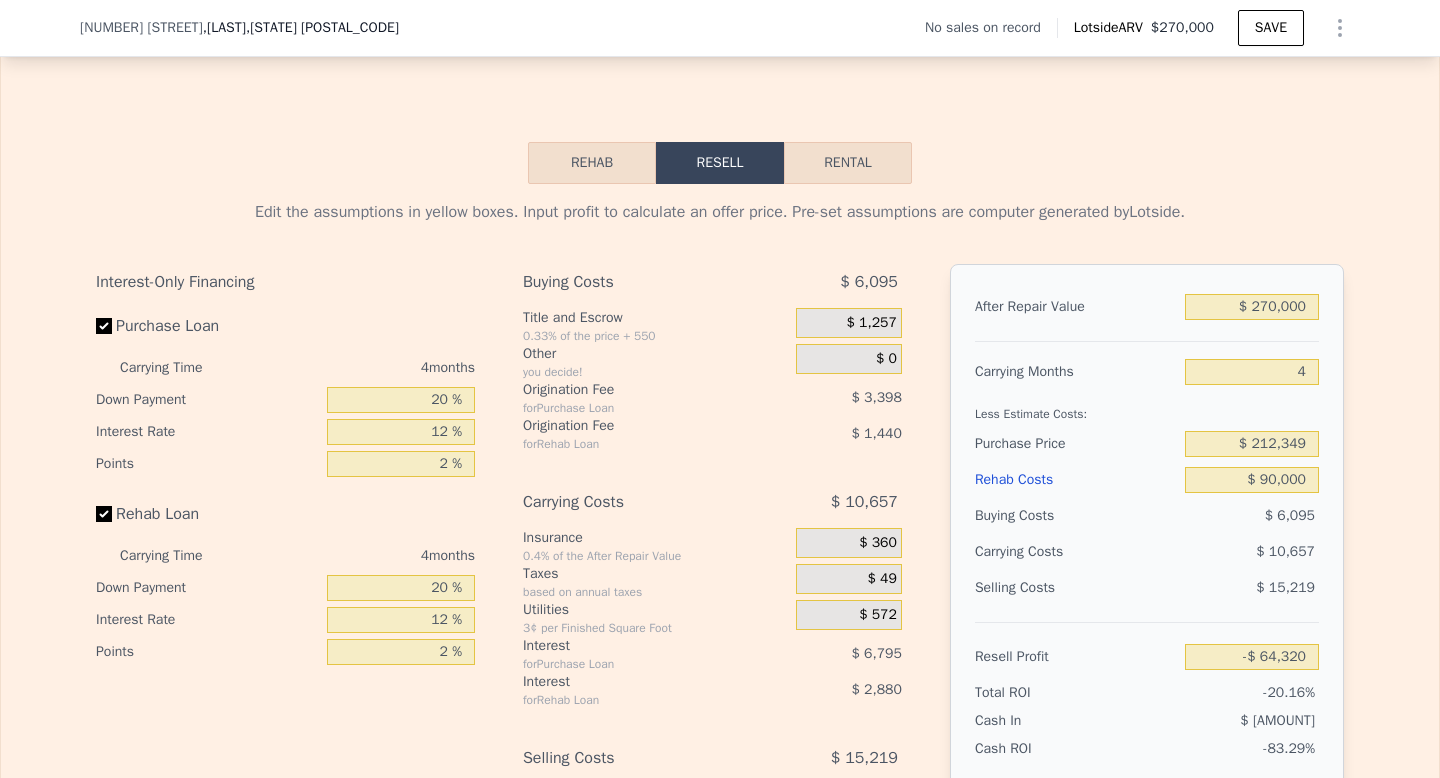 click on "$ 0" at bounding box center [849, 359] 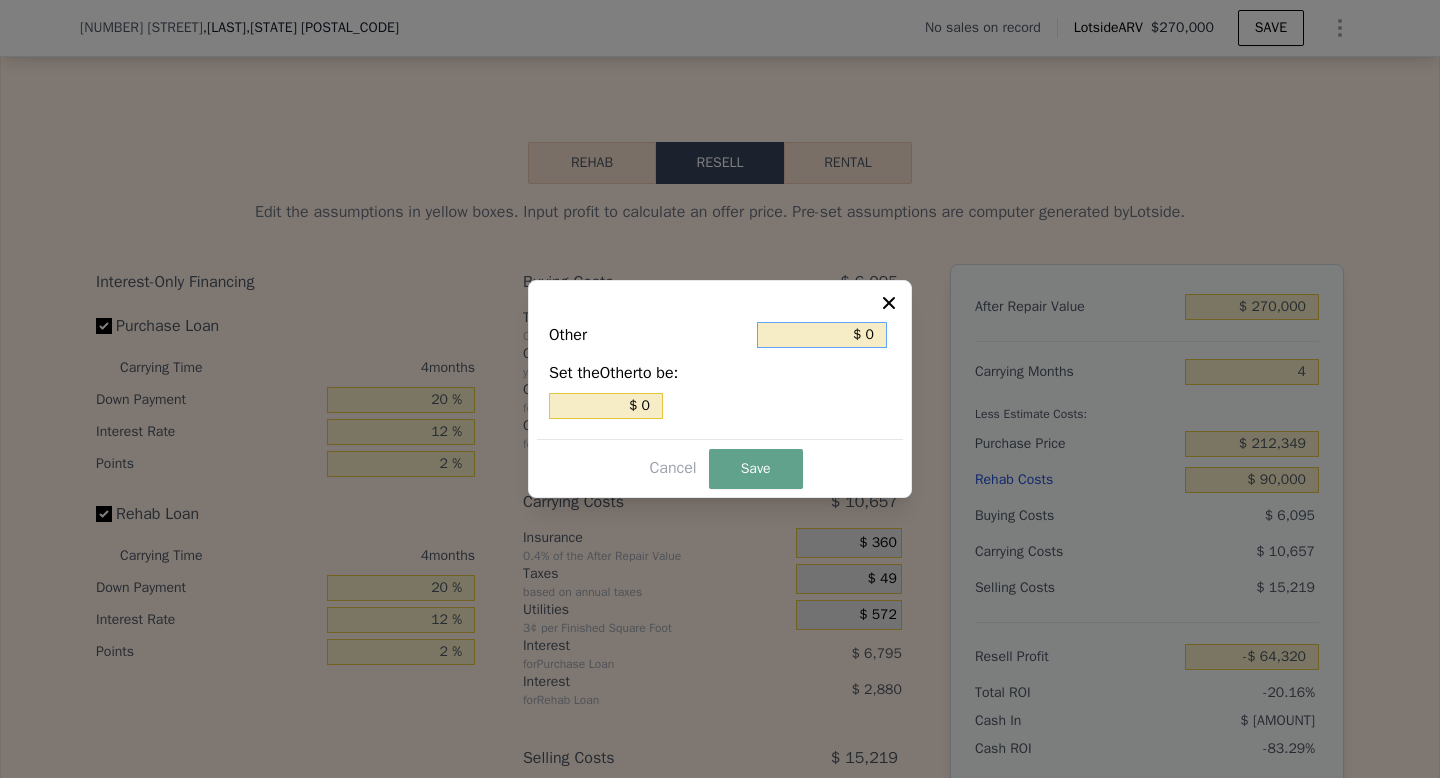 click on "$ 0" at bounding box center (822, 335) 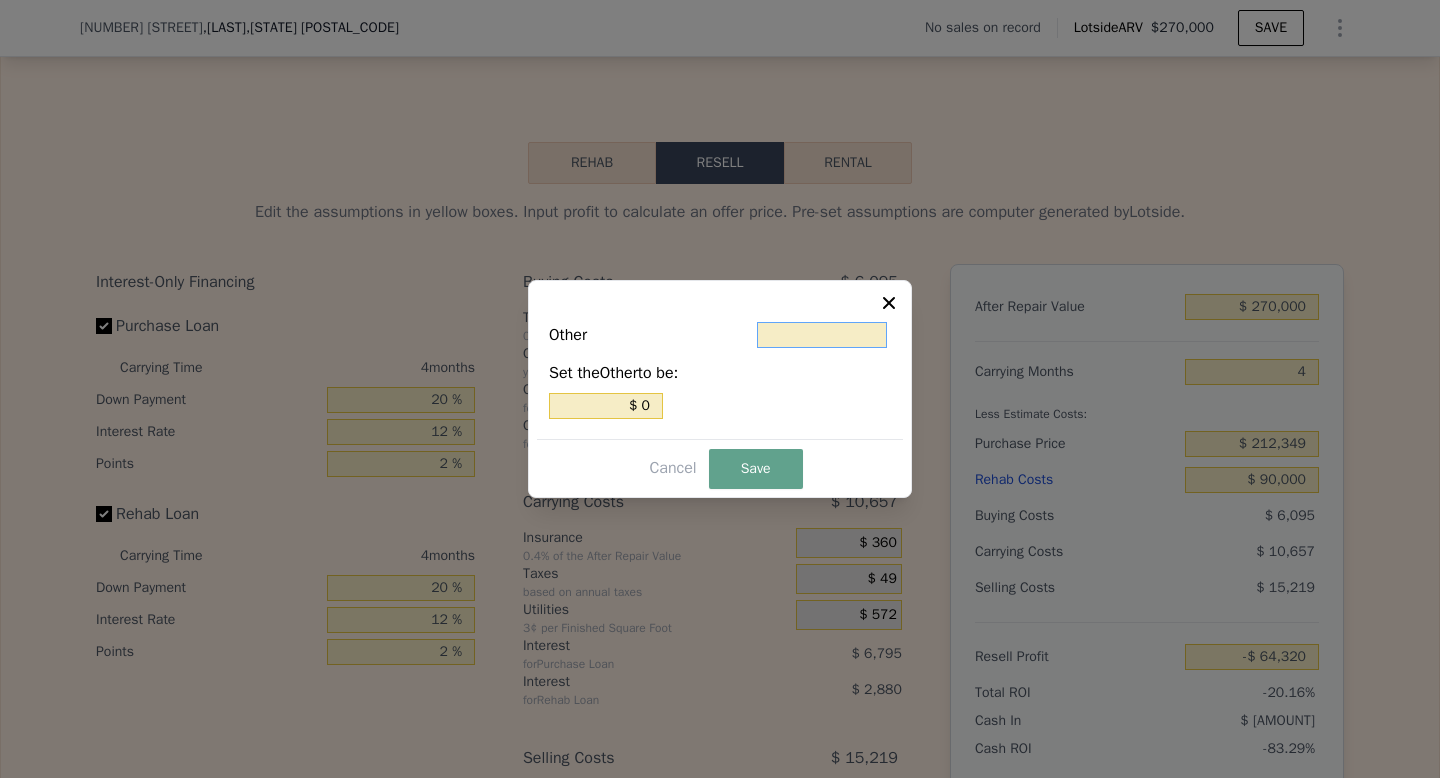 type on "$ 1" 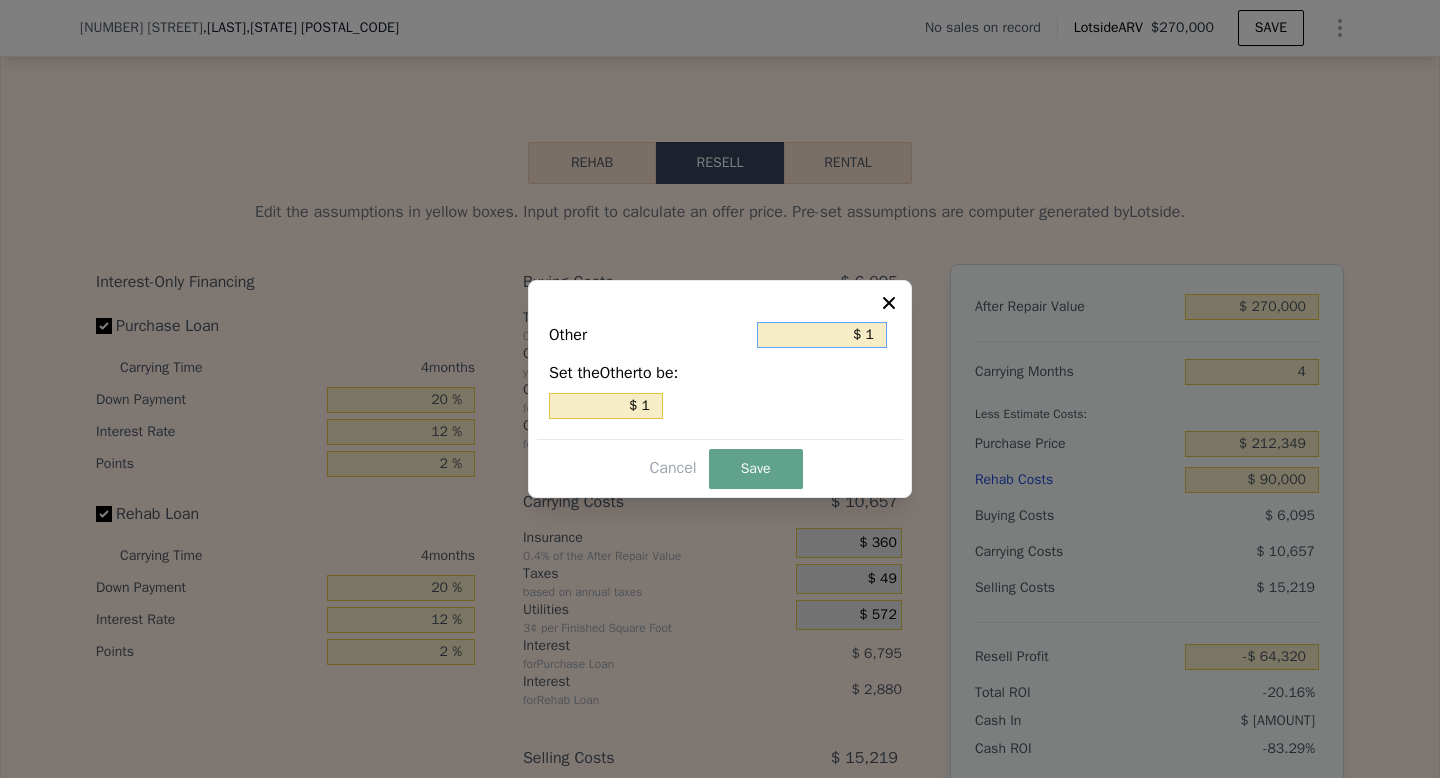 type on "$ 15" 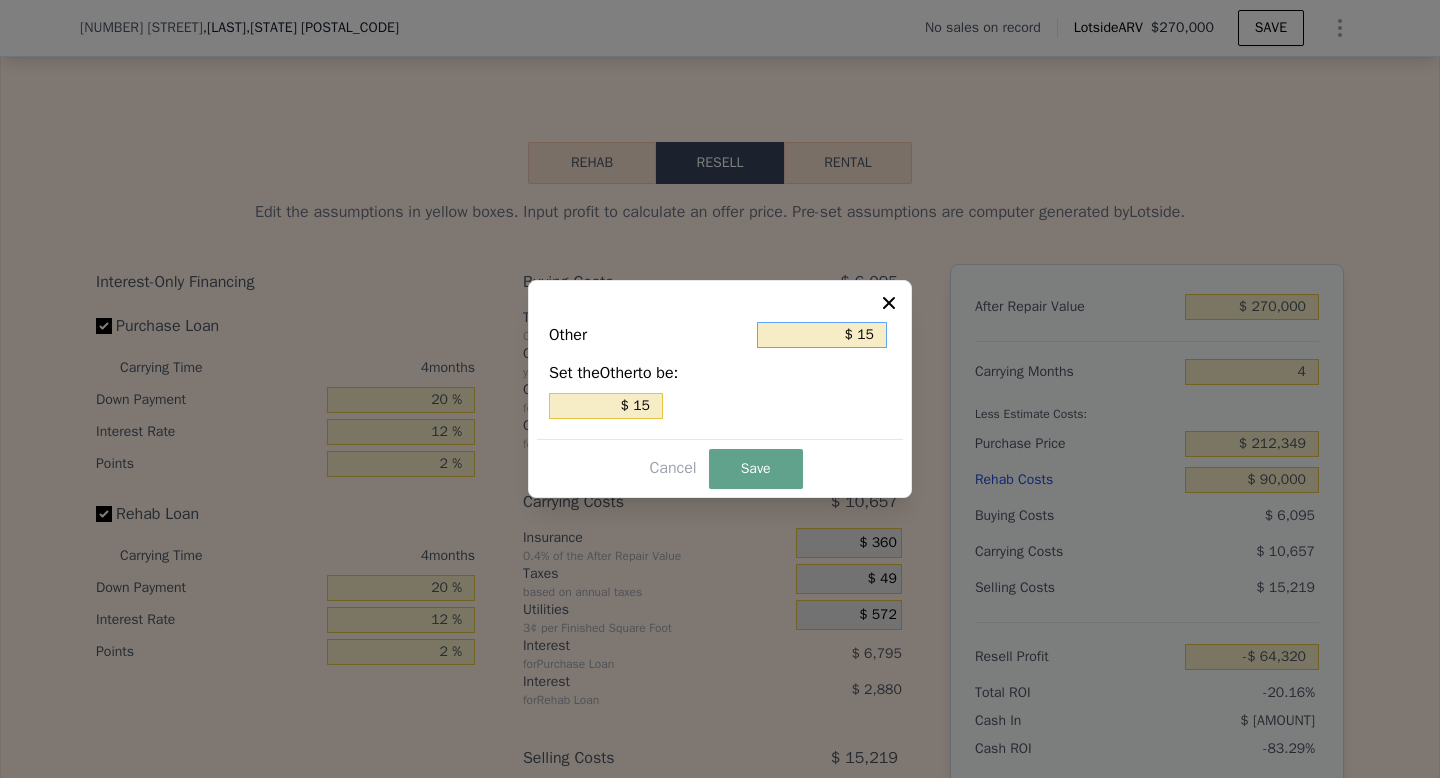 type on "$ 150" 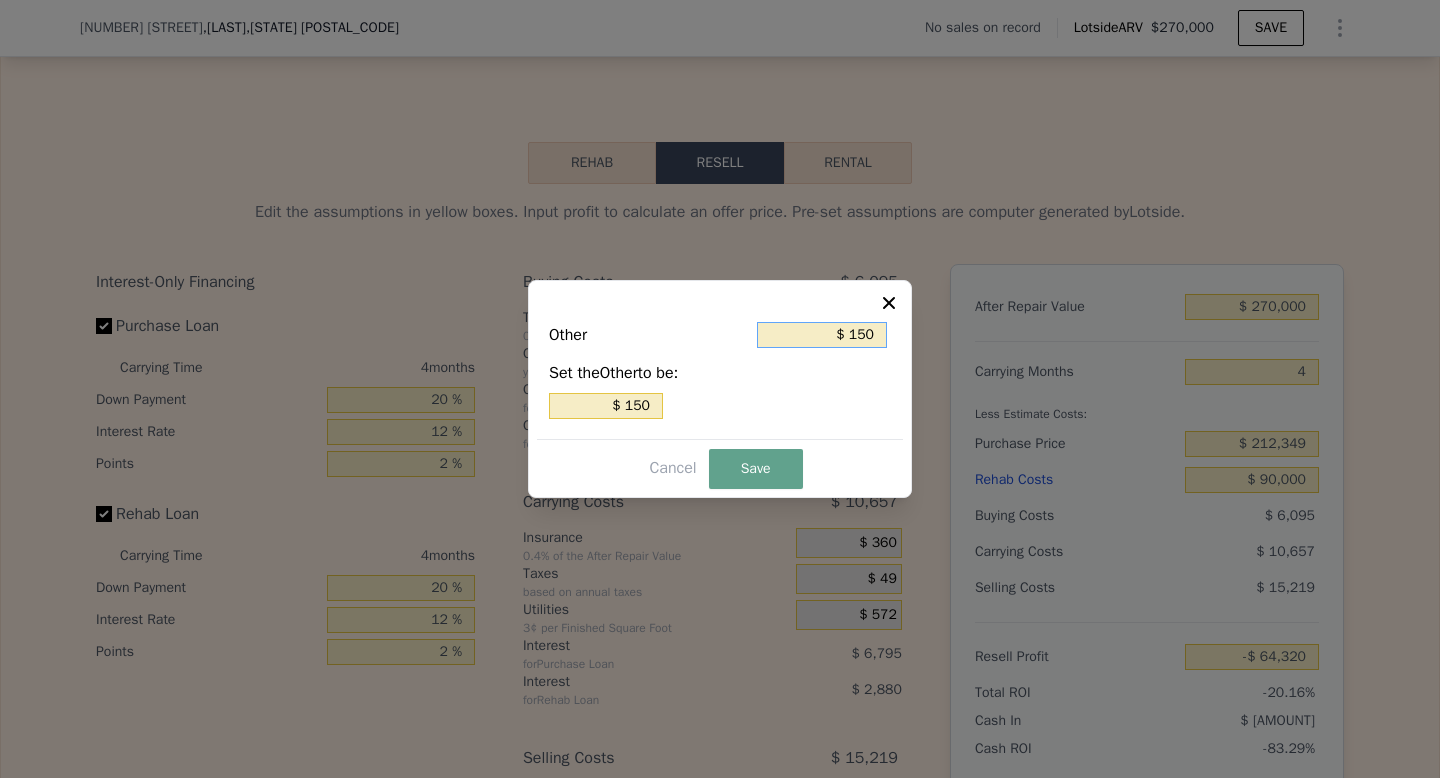 type on "$ 1,500" 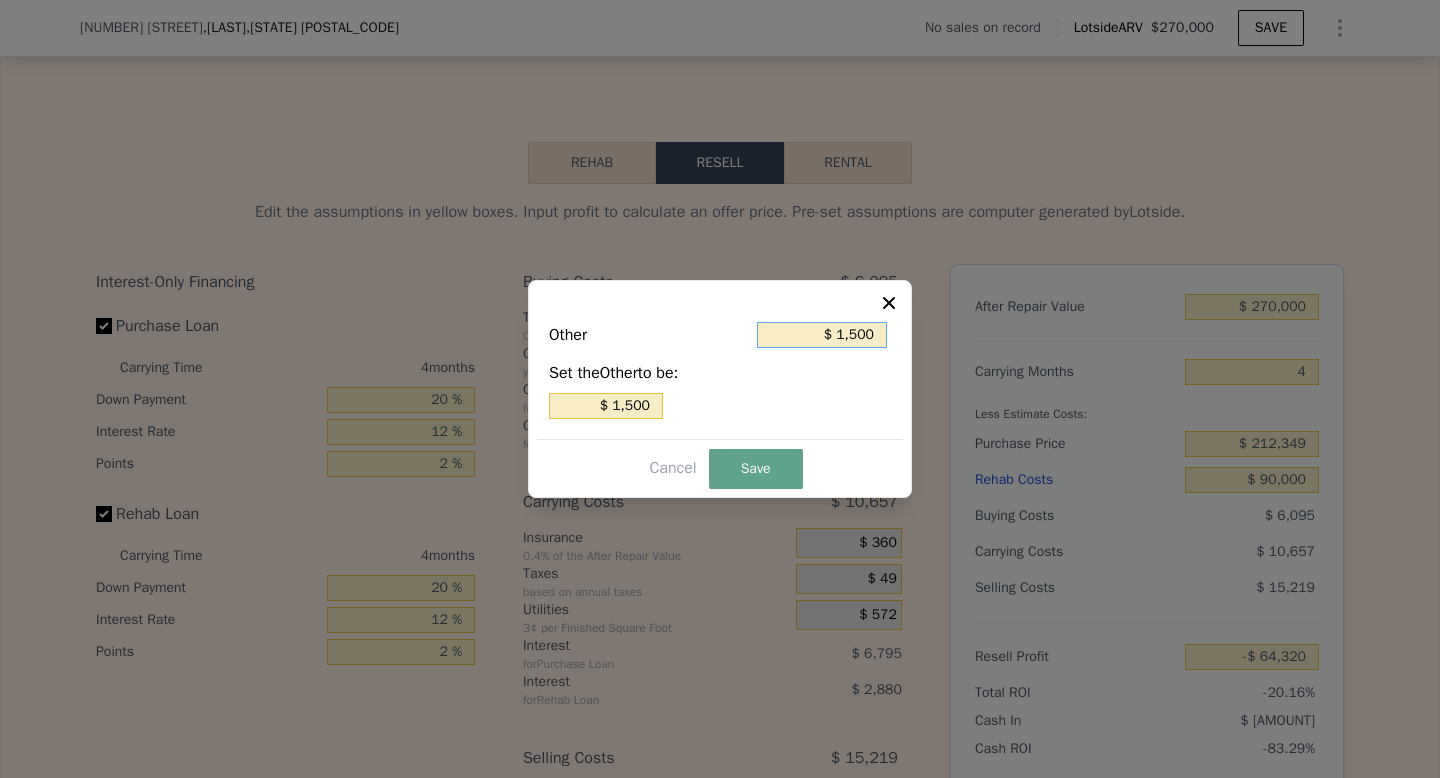 type on "$ 15,000" 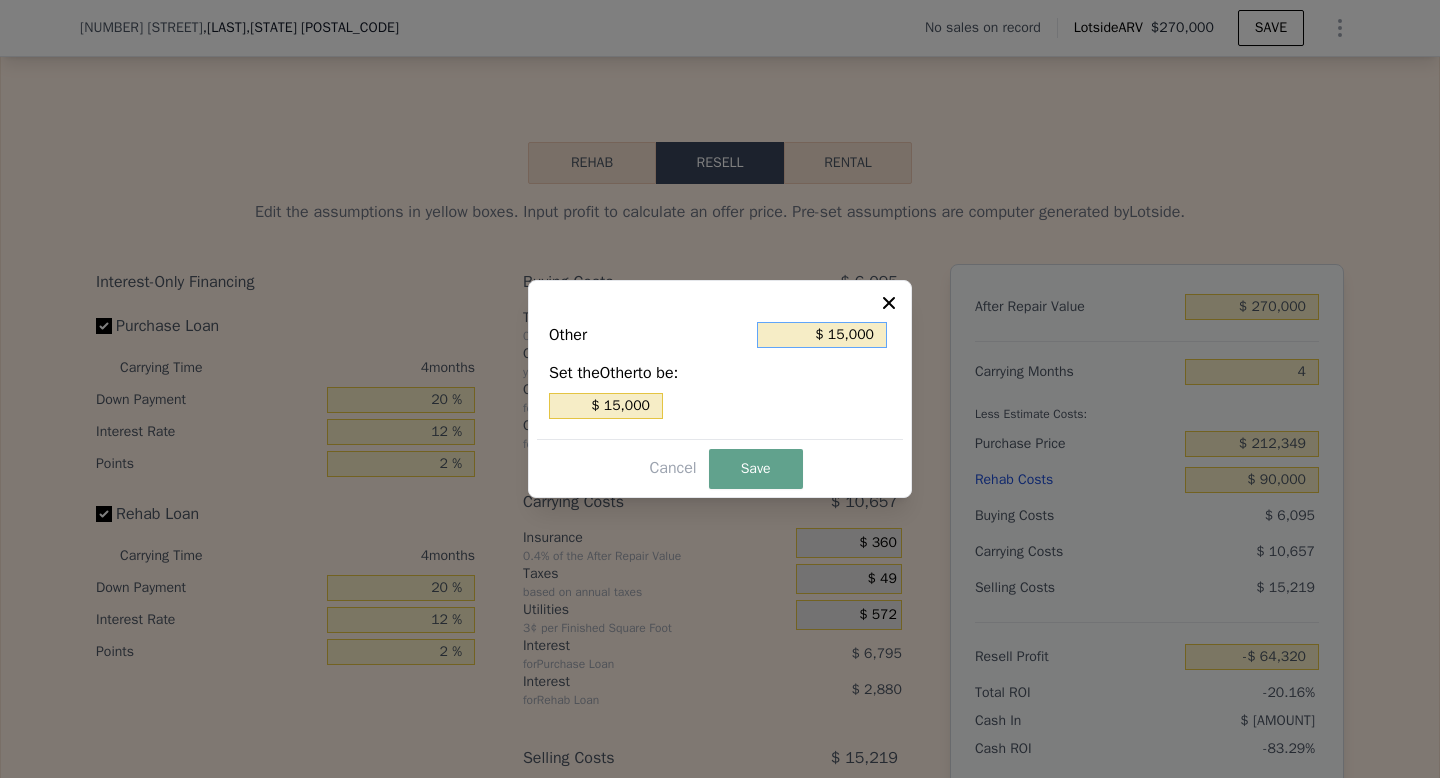 type on "$ 15,000" 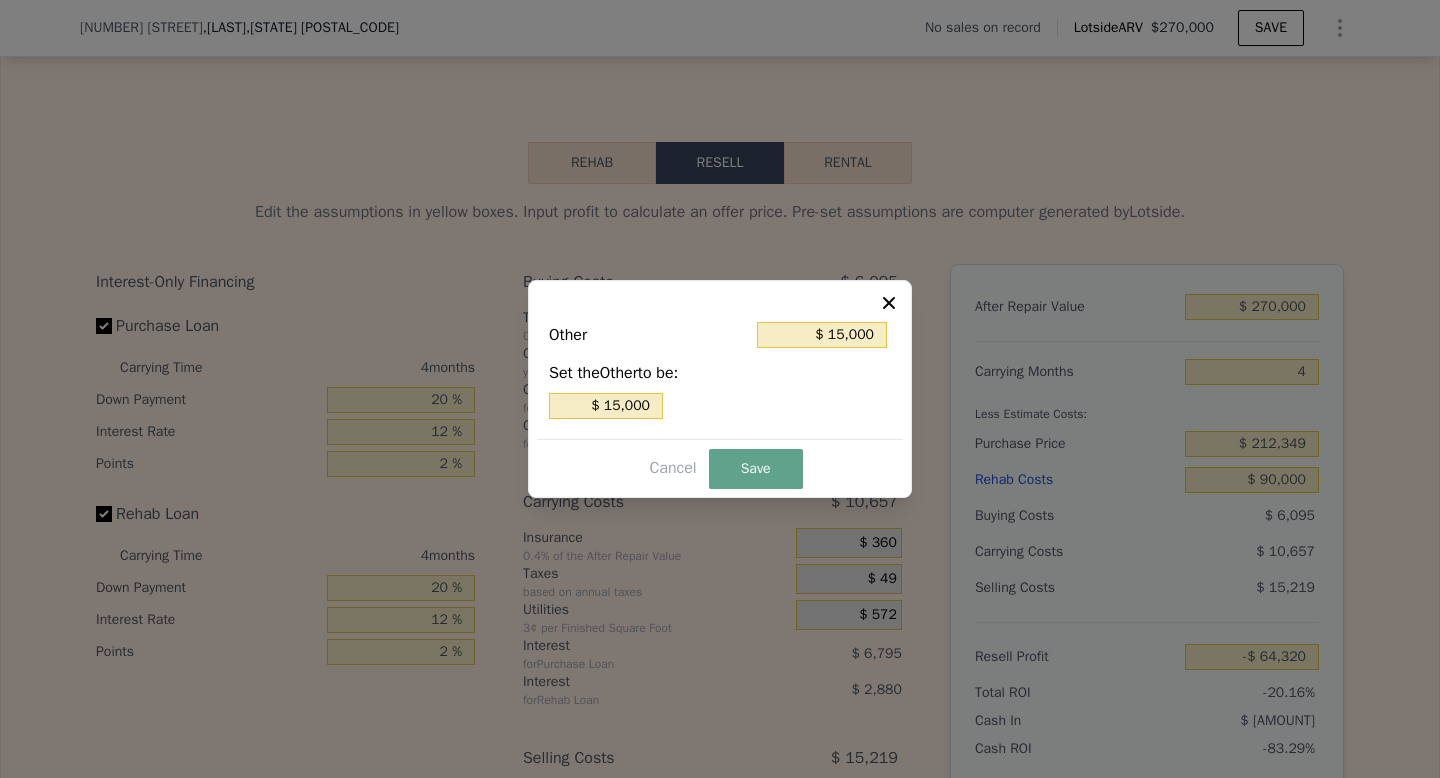 click on "Other $ [AMOUNT] Set the Other to be: $ [AMOUNT] Cancel Save" at bounding box center [720, 389] 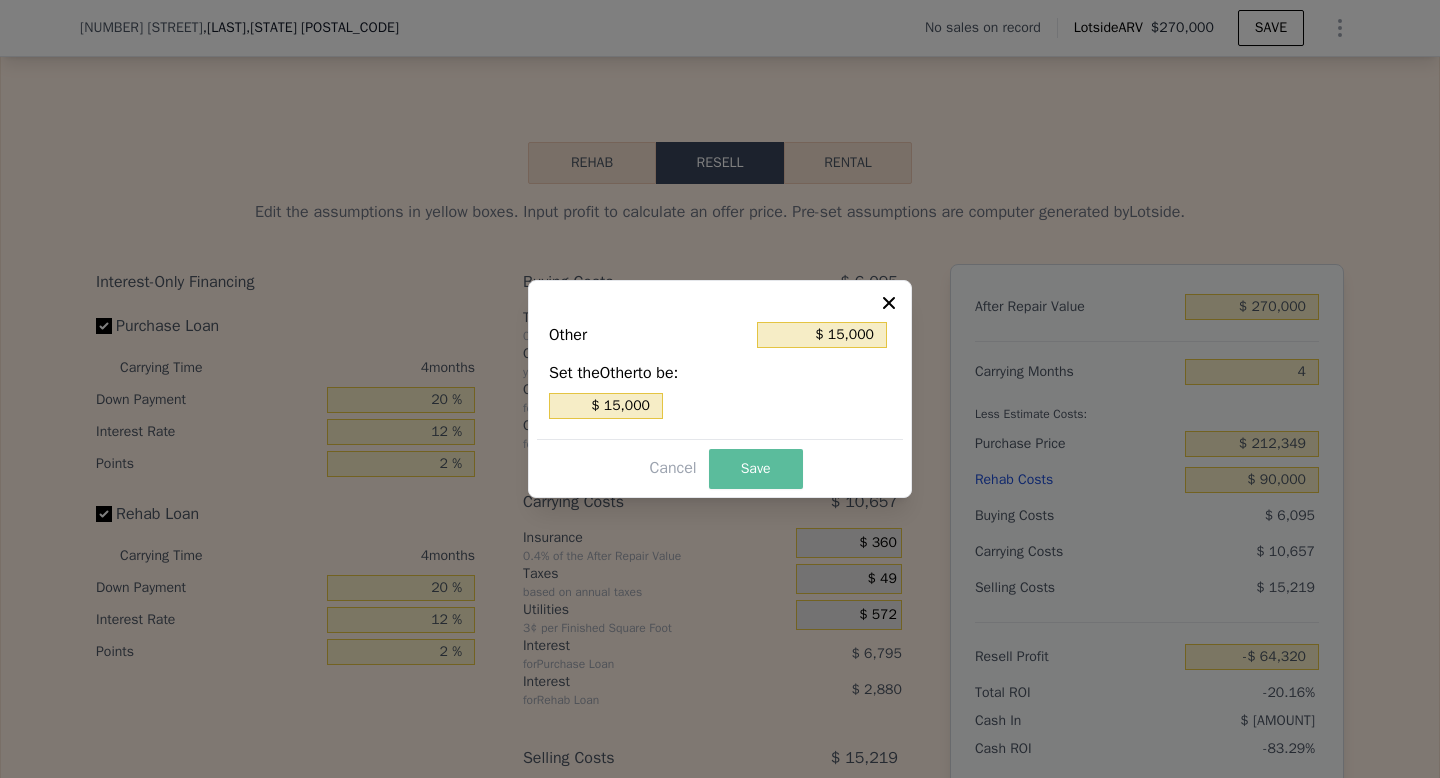 click on "Save" at bounding box center [756, 469] 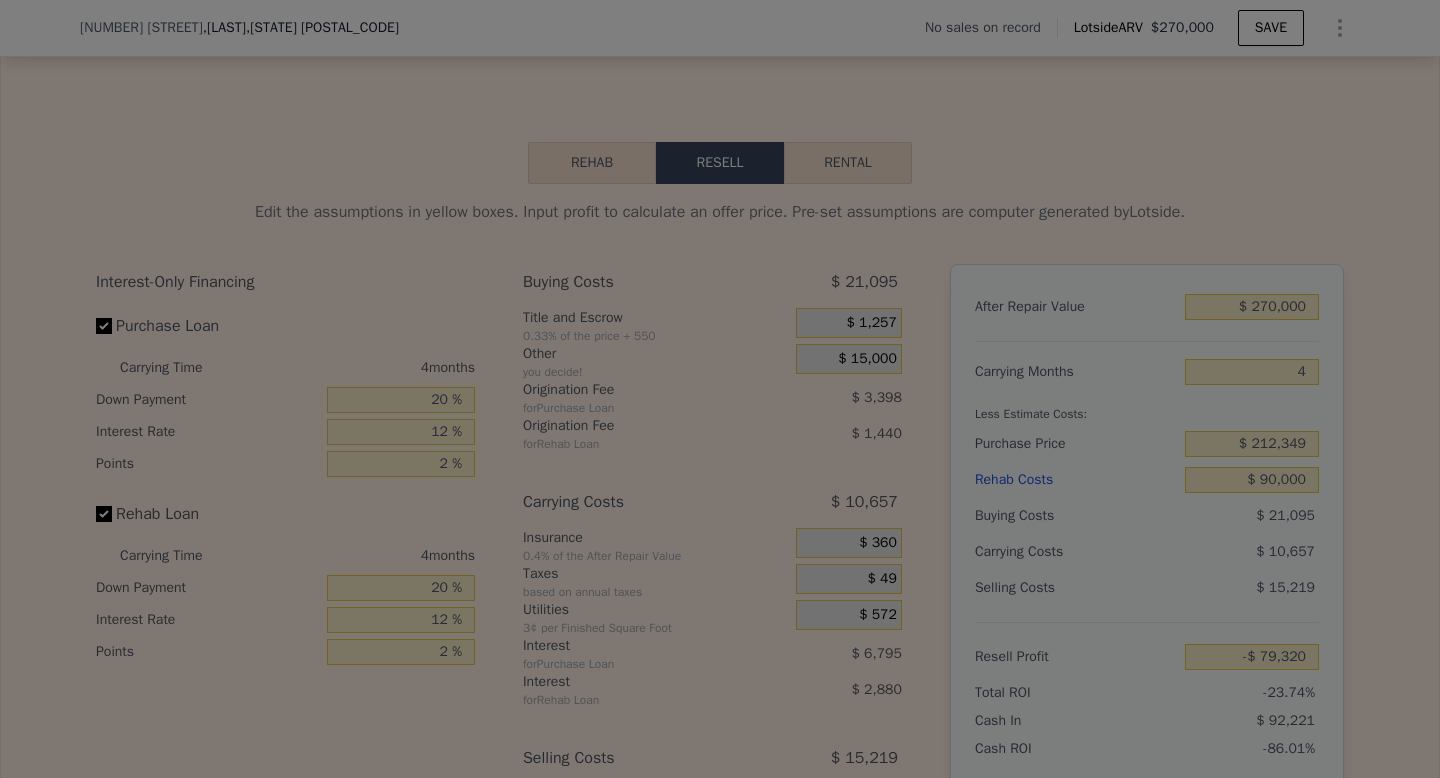 type on "-$ 79,320" 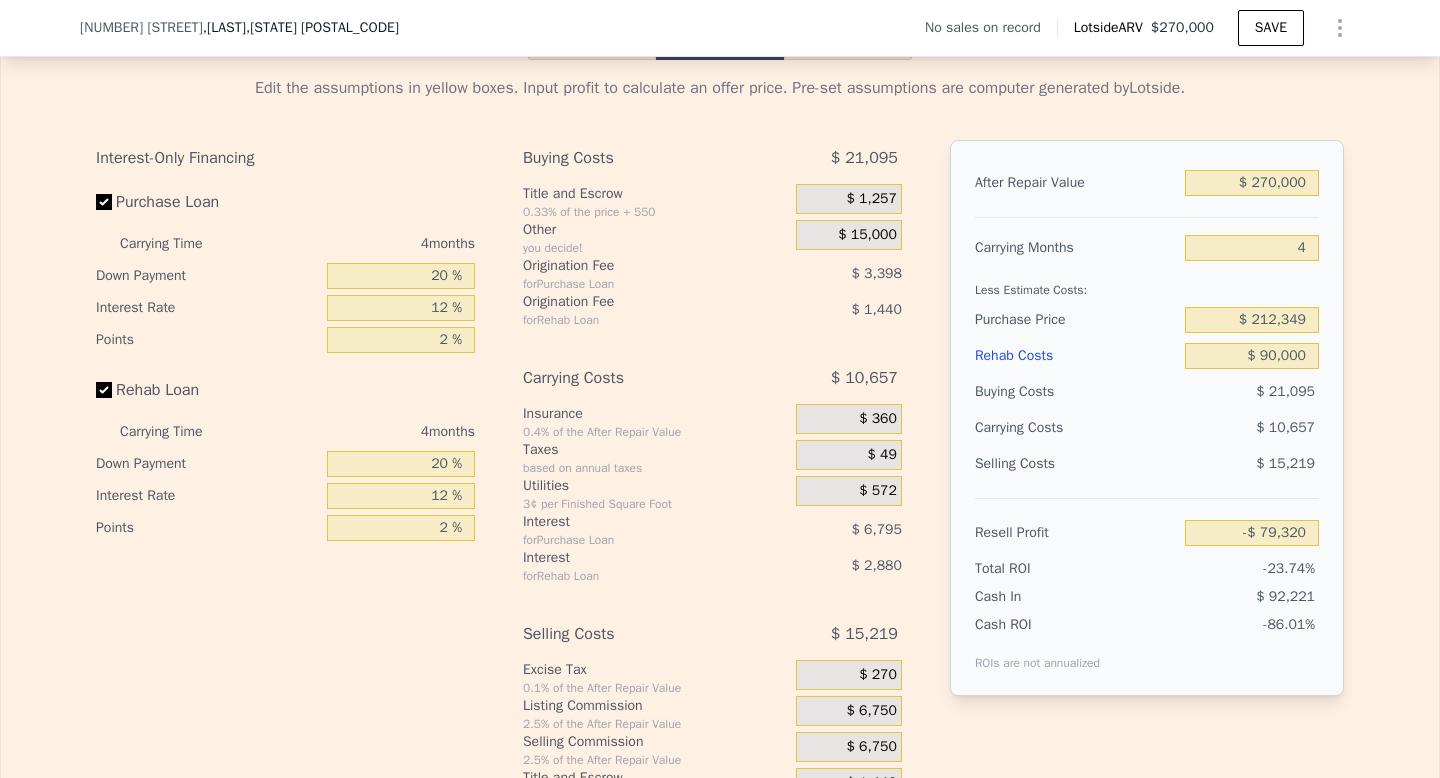 scroll, scrollTop: 2805, scrollLeft: 0, axis: vertical 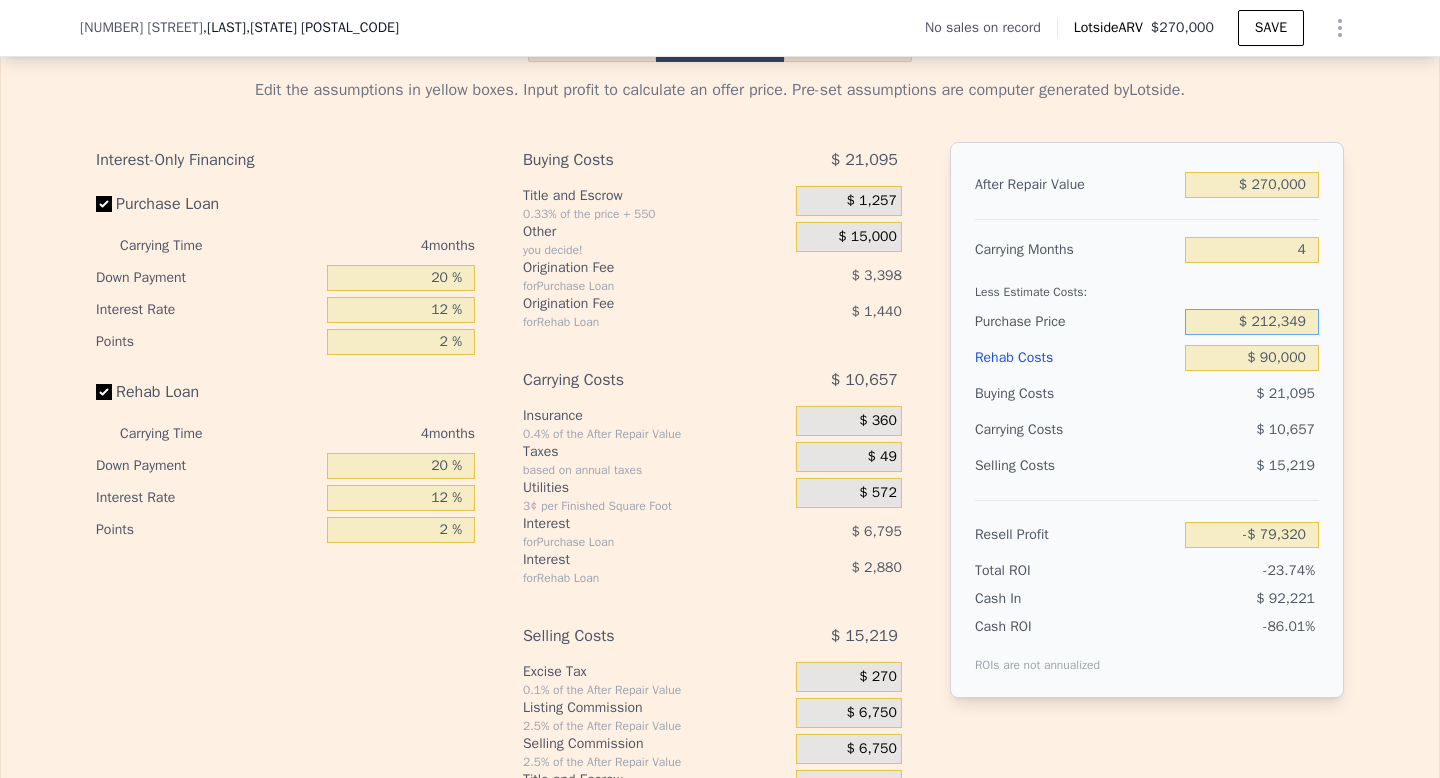 drag, startPoint x: 1299, startPoint y: 350, endPoint x: 1249, endPoint y: 350, distance: 50 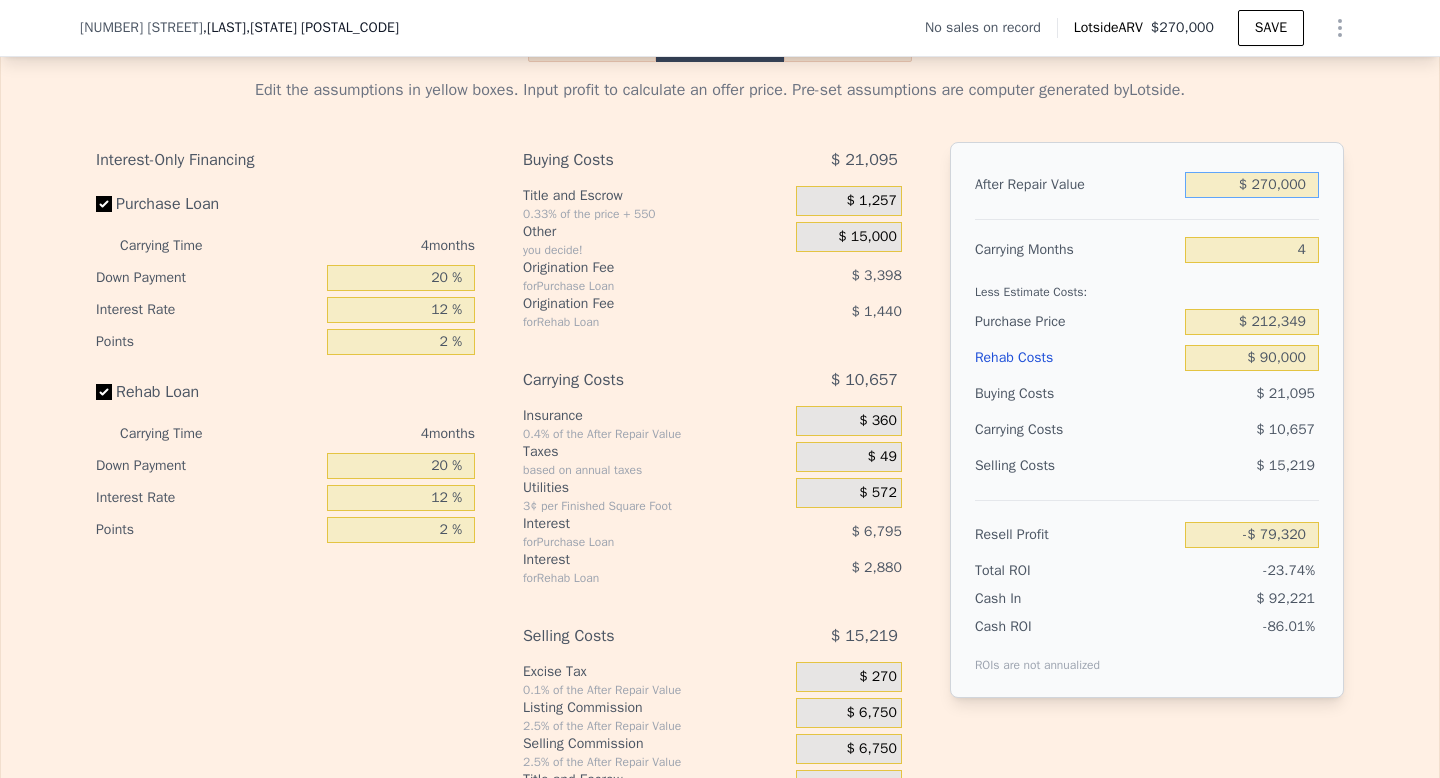 click on "$ 270,000" at bounding box center [1252, 185] 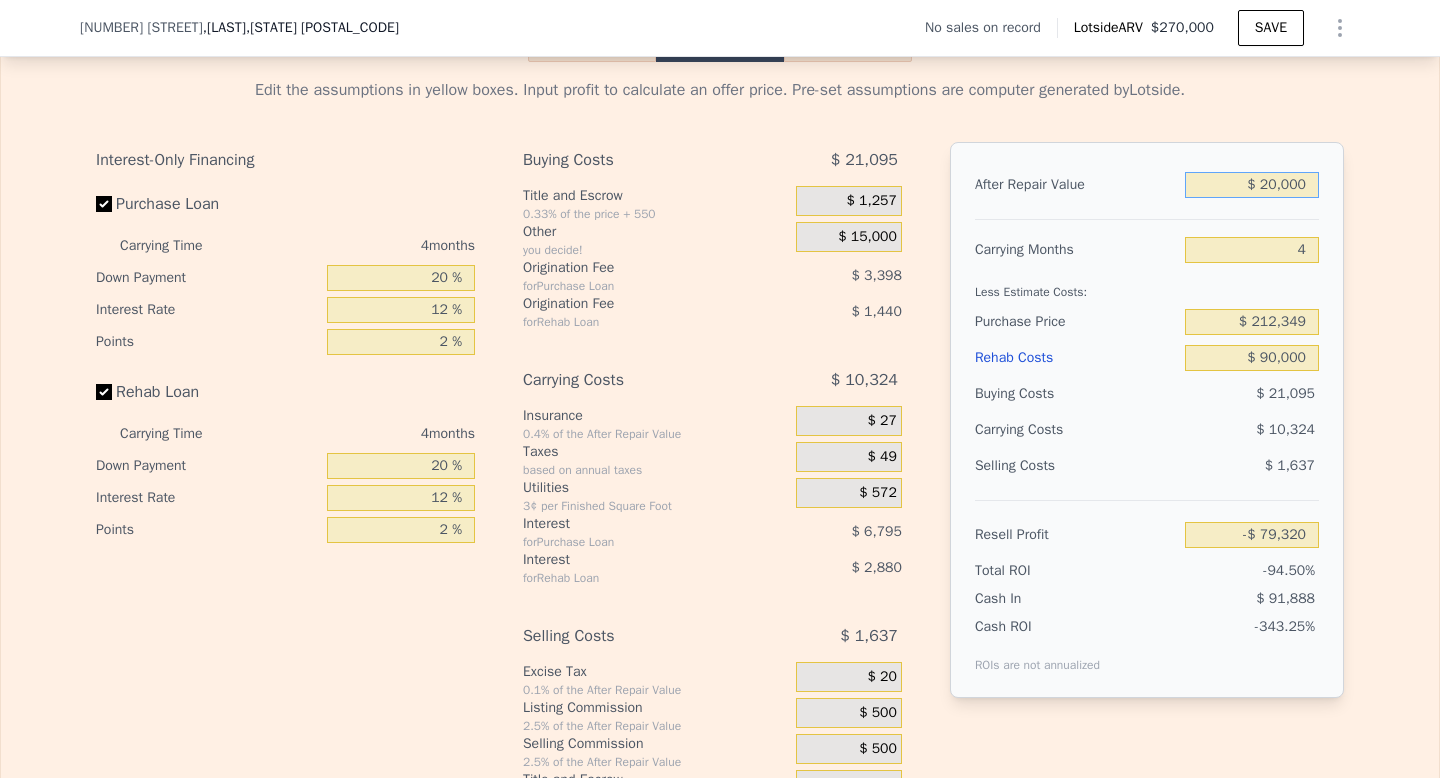 type on "-$ 315,405" 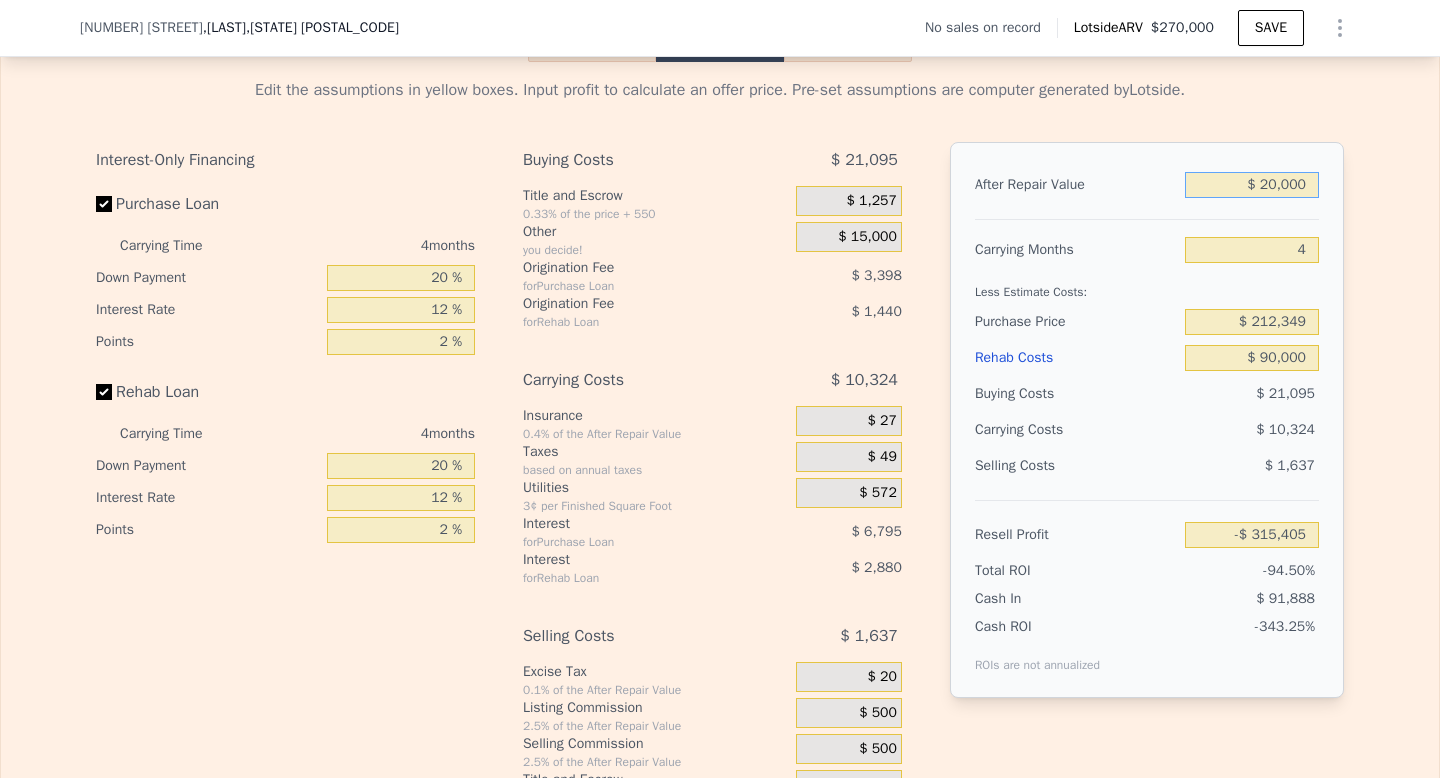 type on "$ 250,000" 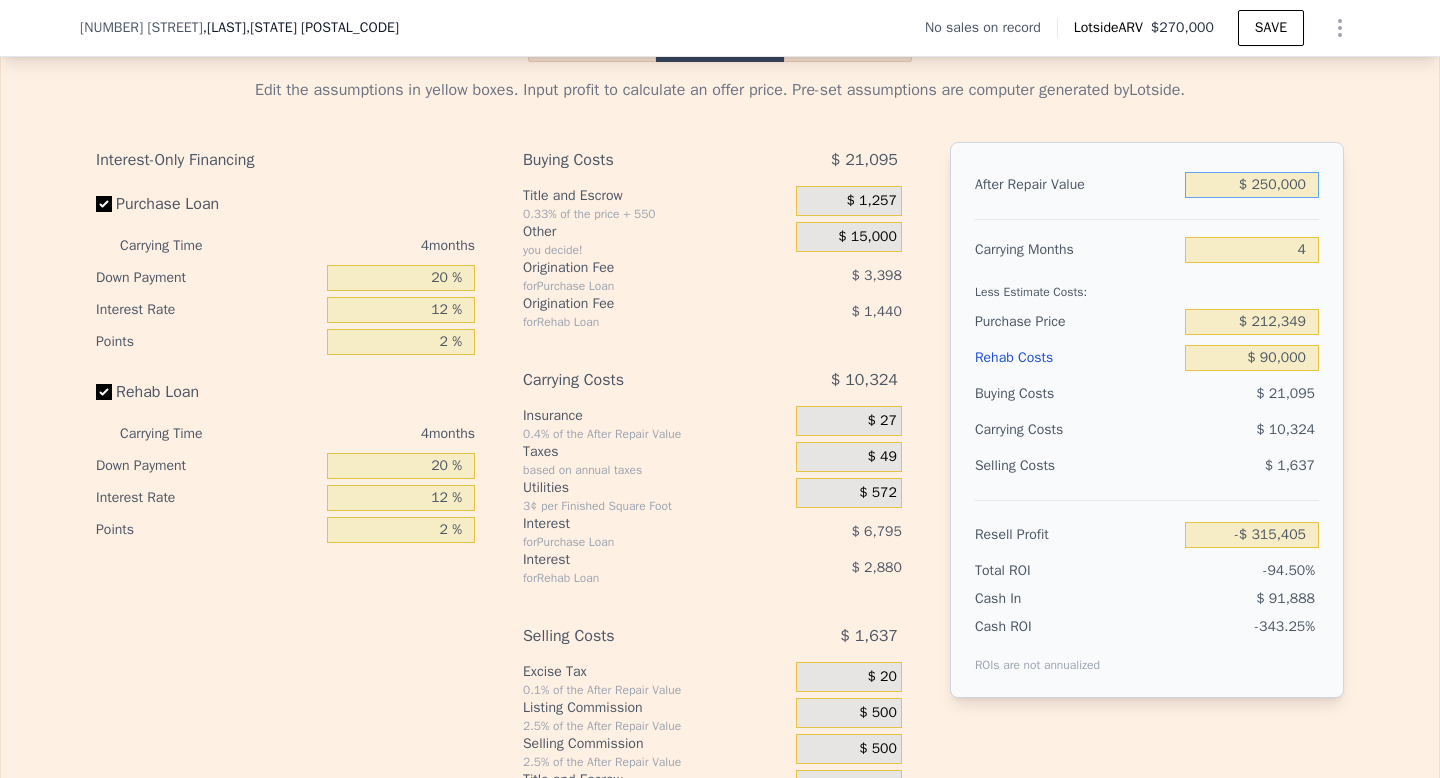 type on "-$ 98,207" 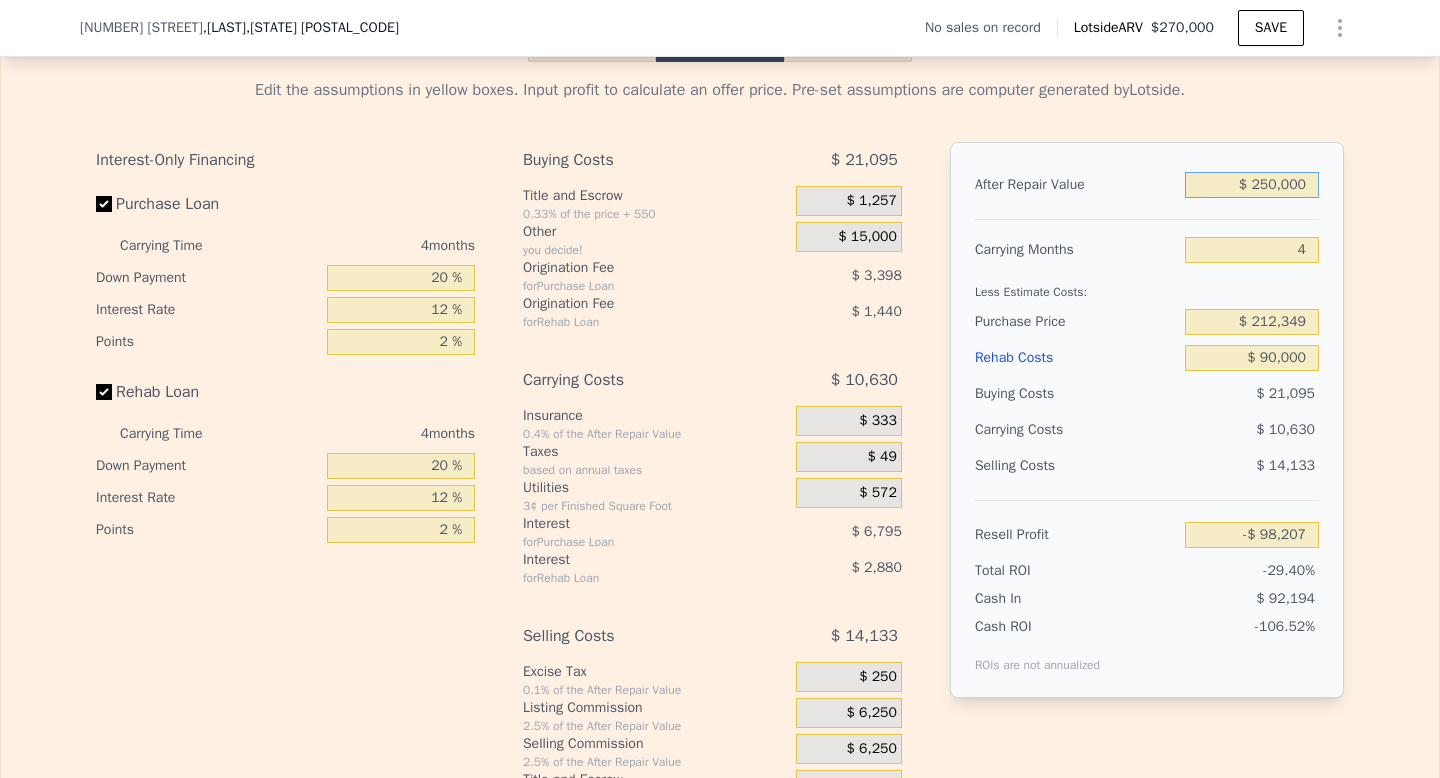 type on "$ 250,000" 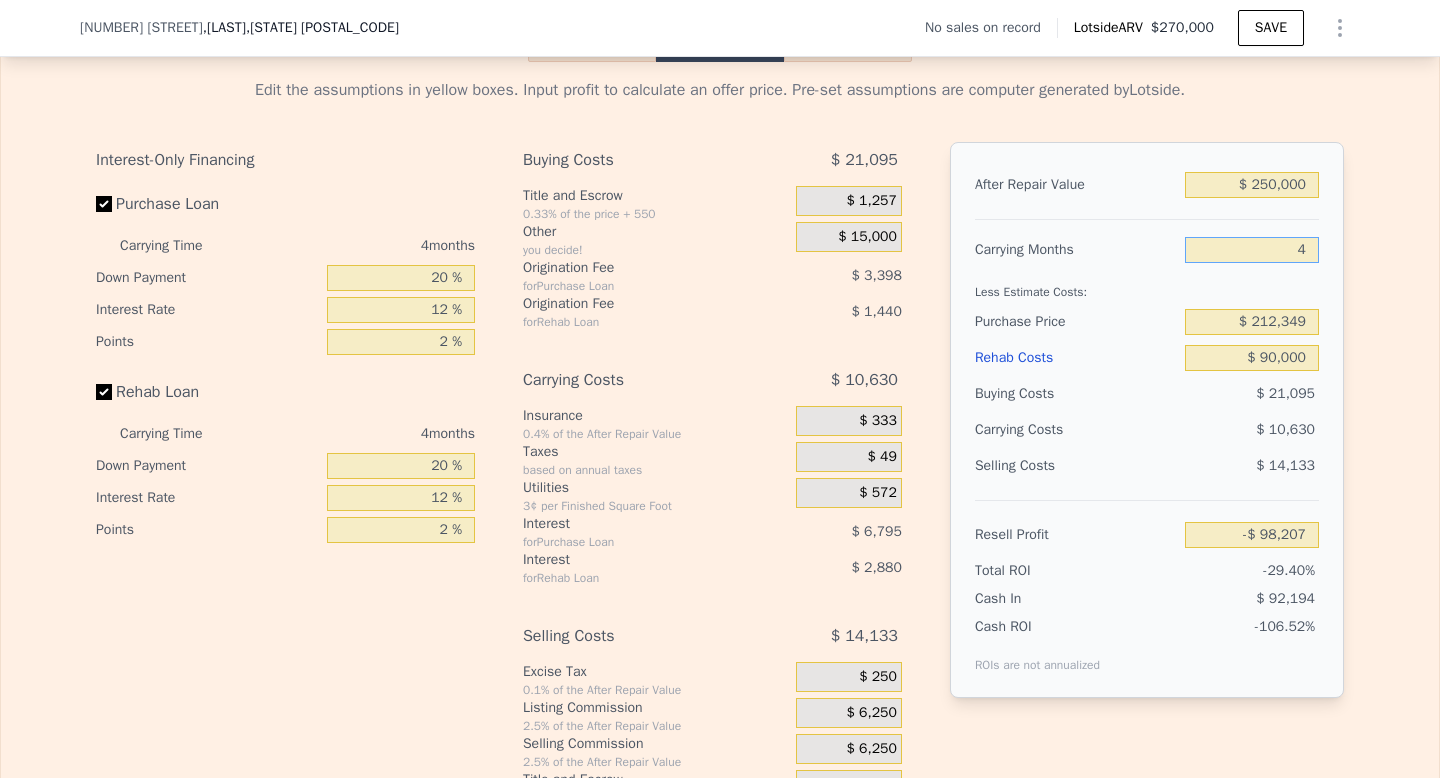 click on "4" at bounding box center (1252, 250) 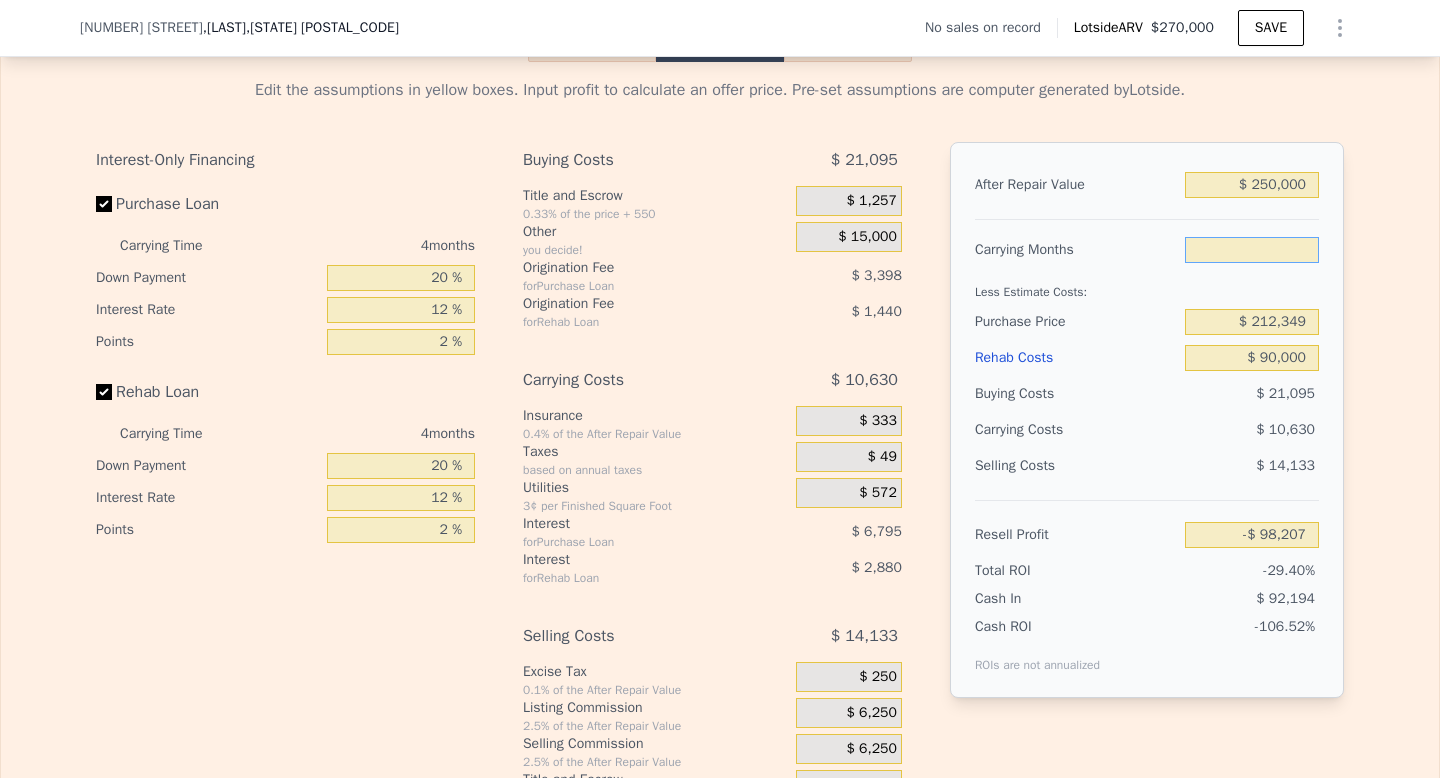 type on "6" 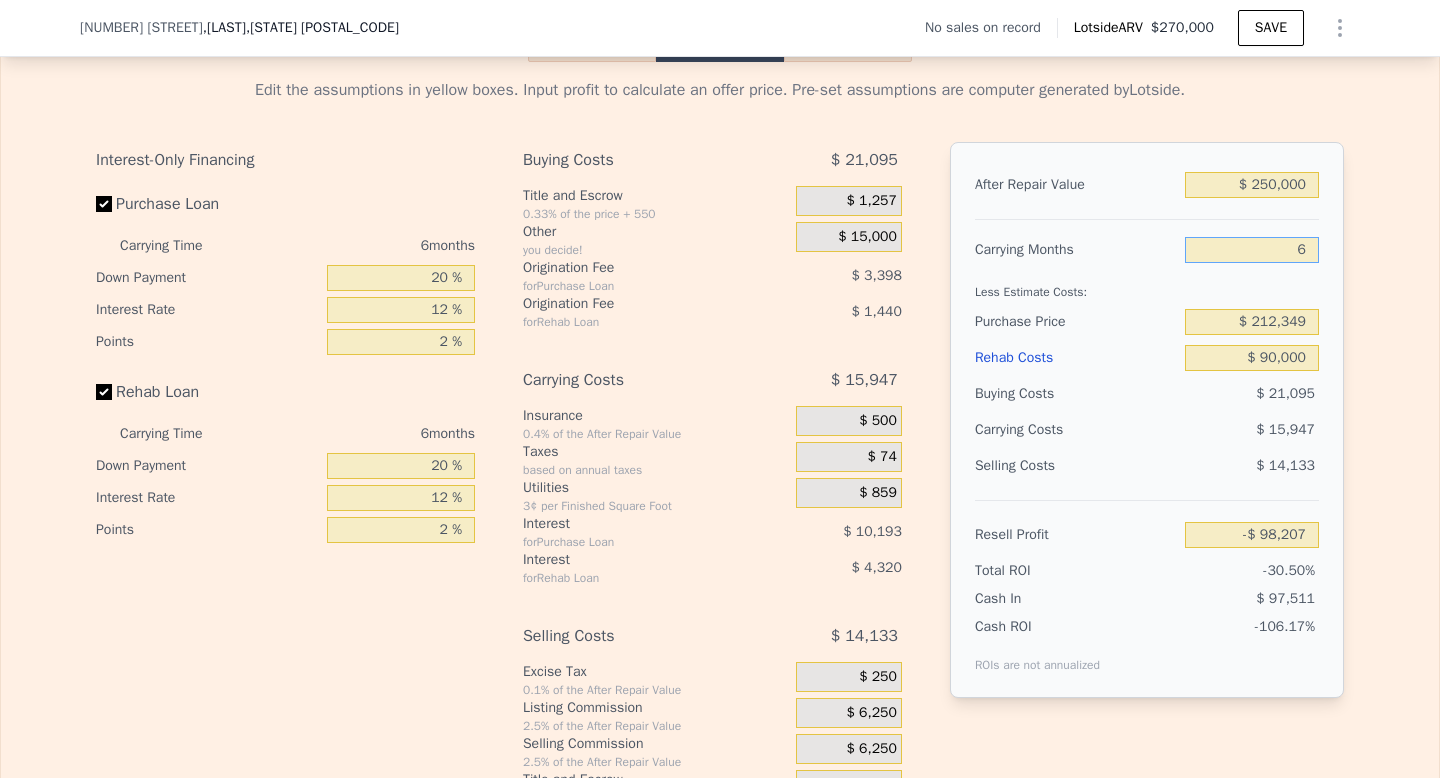 type on "-$ 103,524" 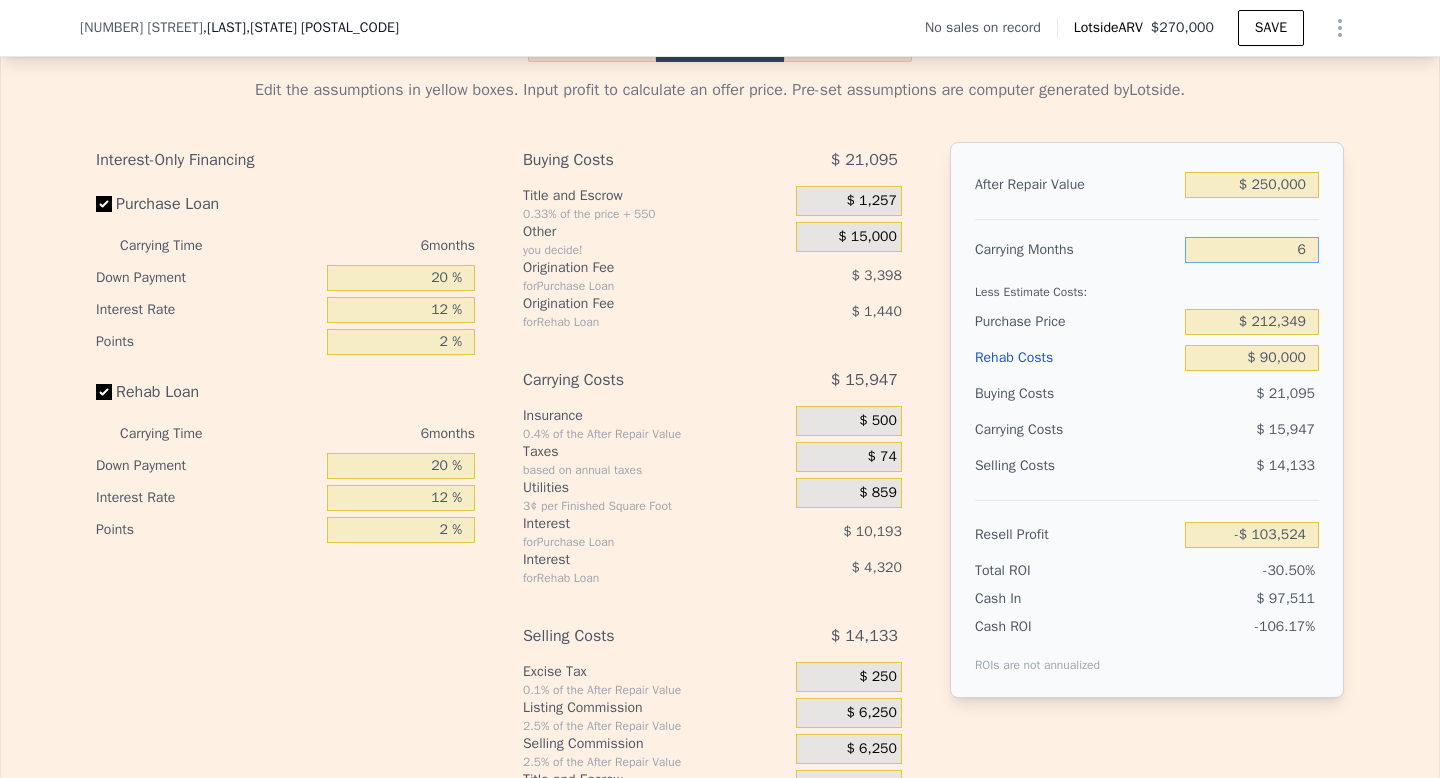 type on "6" 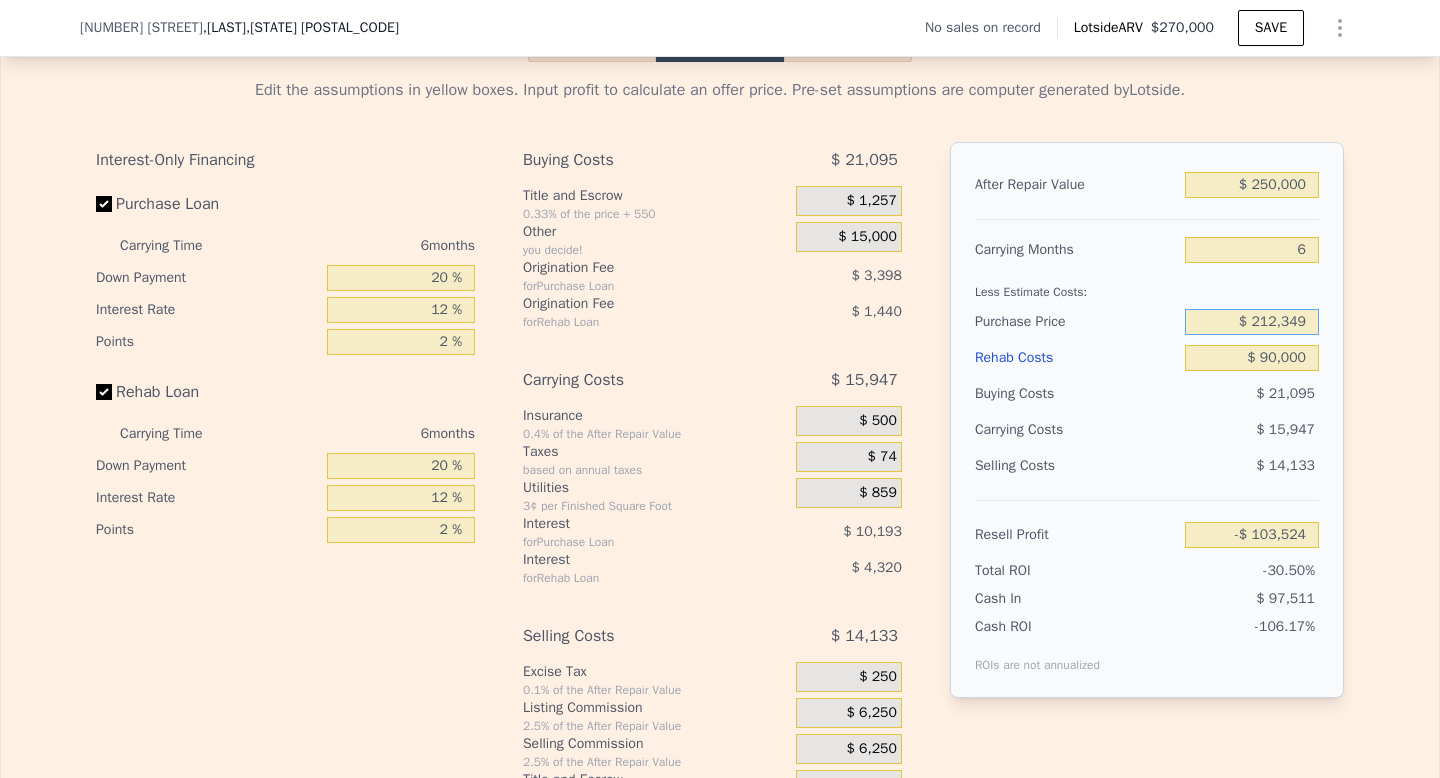 drag, startPoint x: 1299, startPoint y: 353, endPoint x: 1248, endPoint y: 354, distance: 51.009804 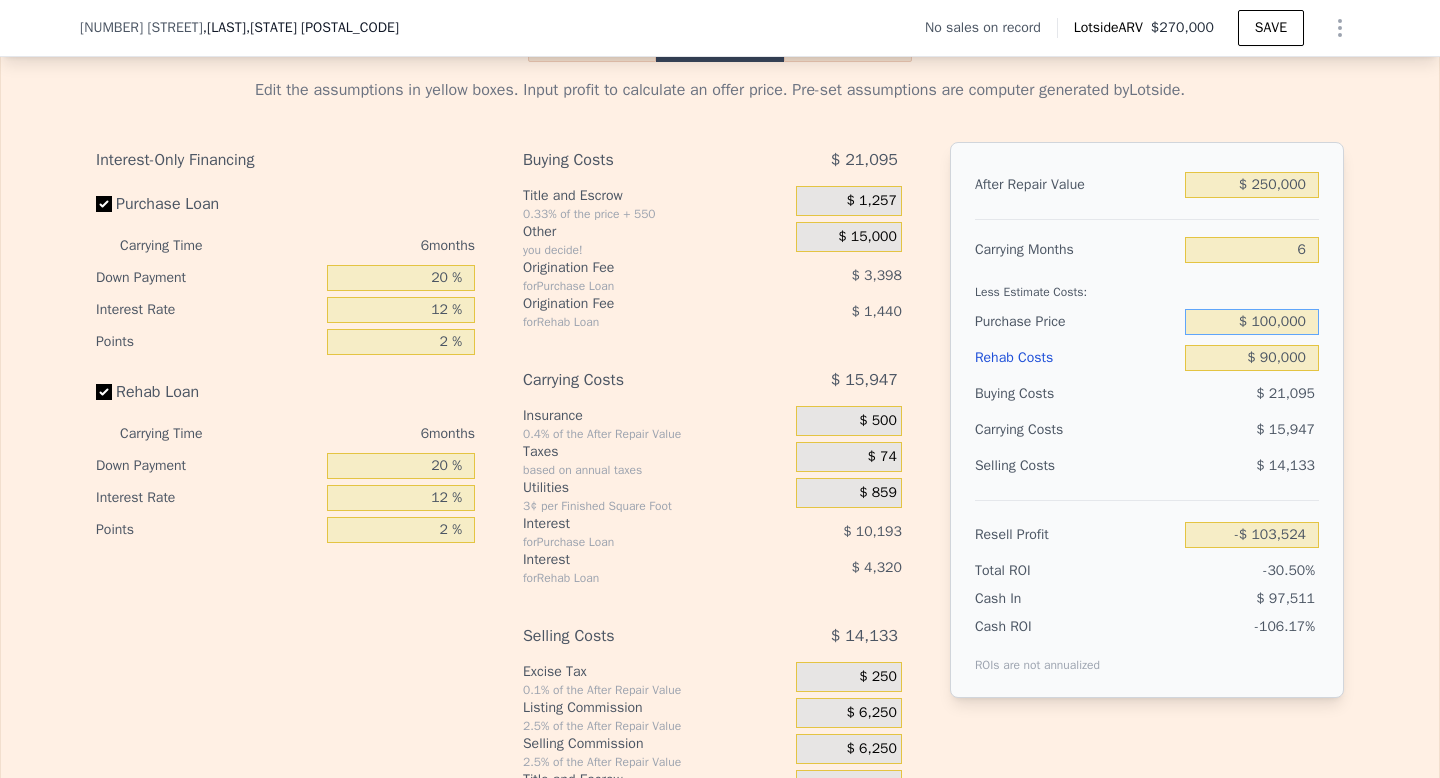 type on "$ 100,000" 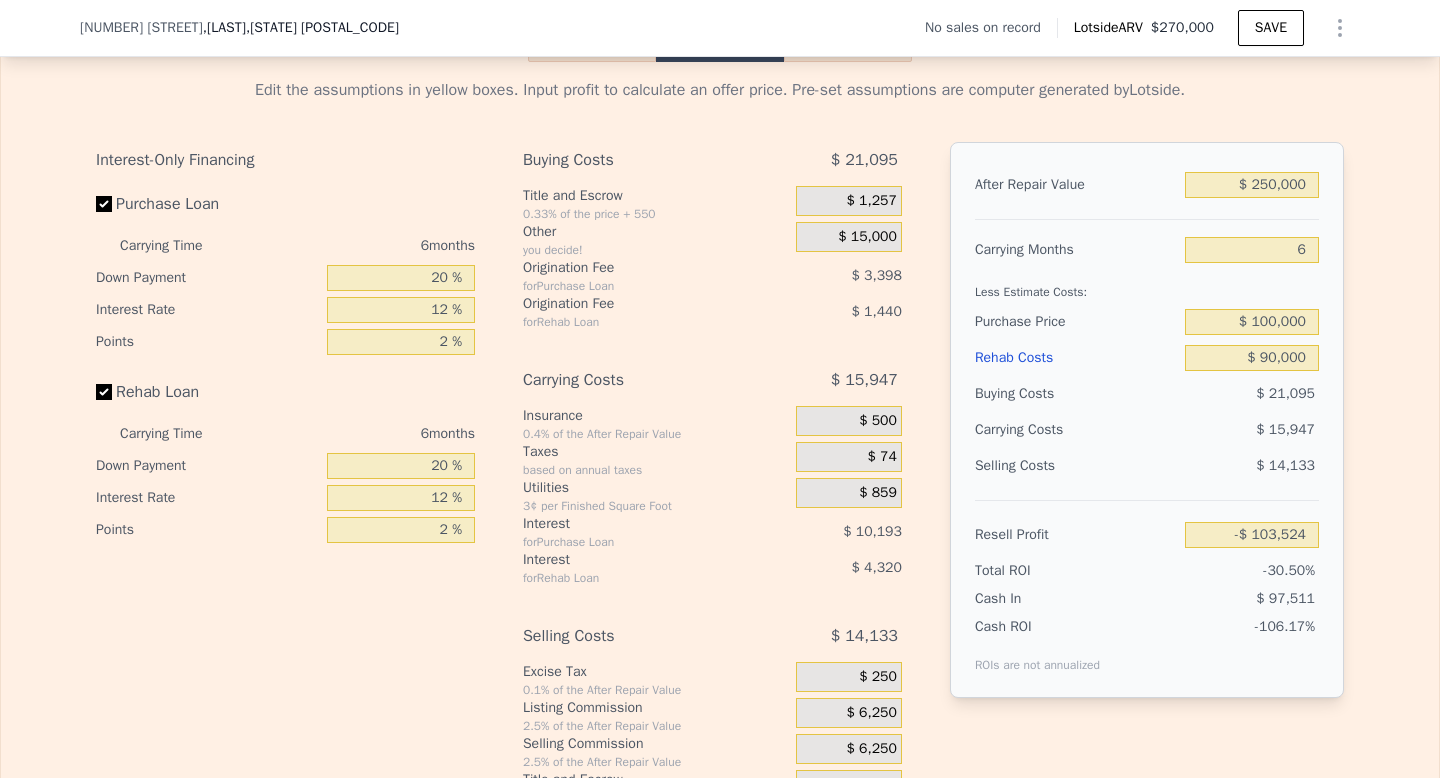 click on "Resell Profit $ [AMOUNT]" at bounding box center (1147, 526) 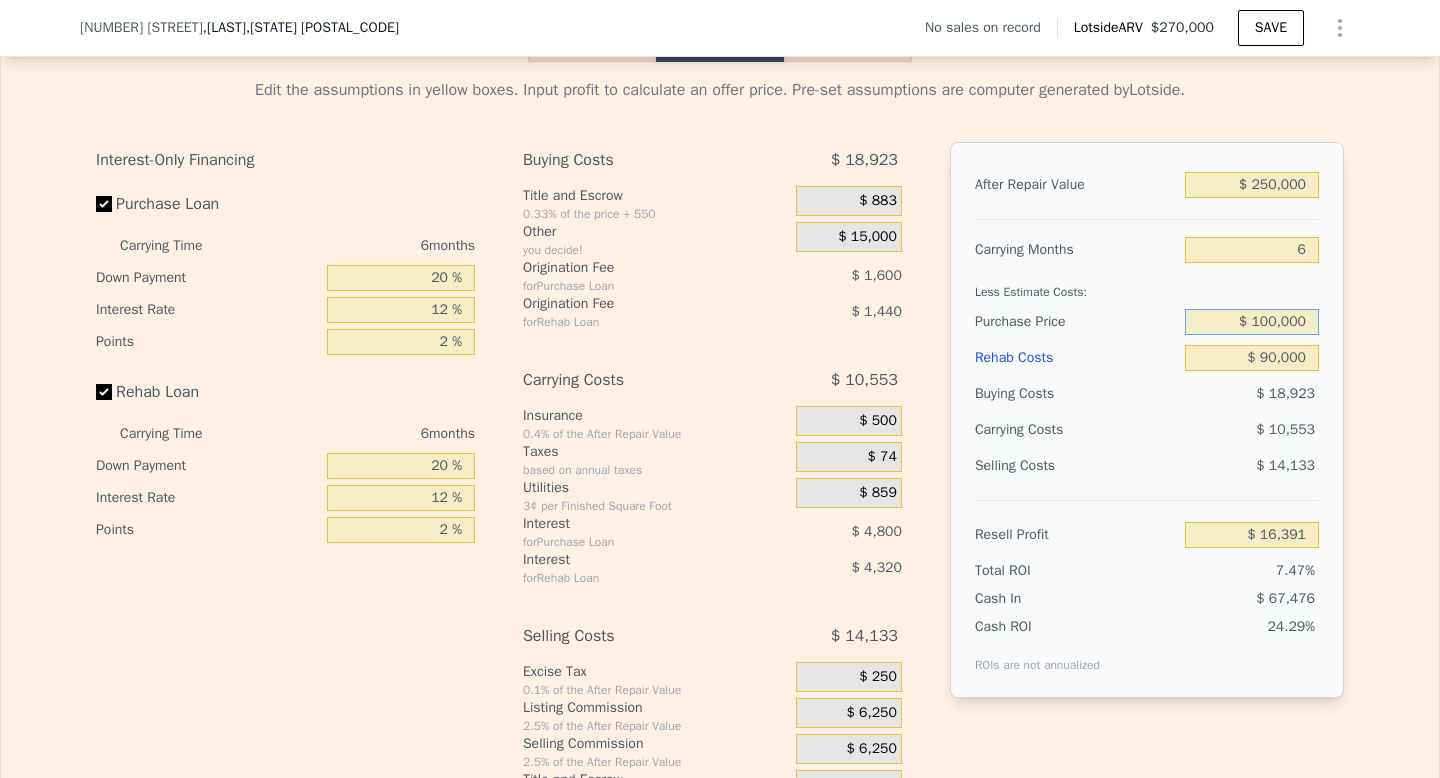 click on "$ 100,000" at bounding box center (1252, 322) 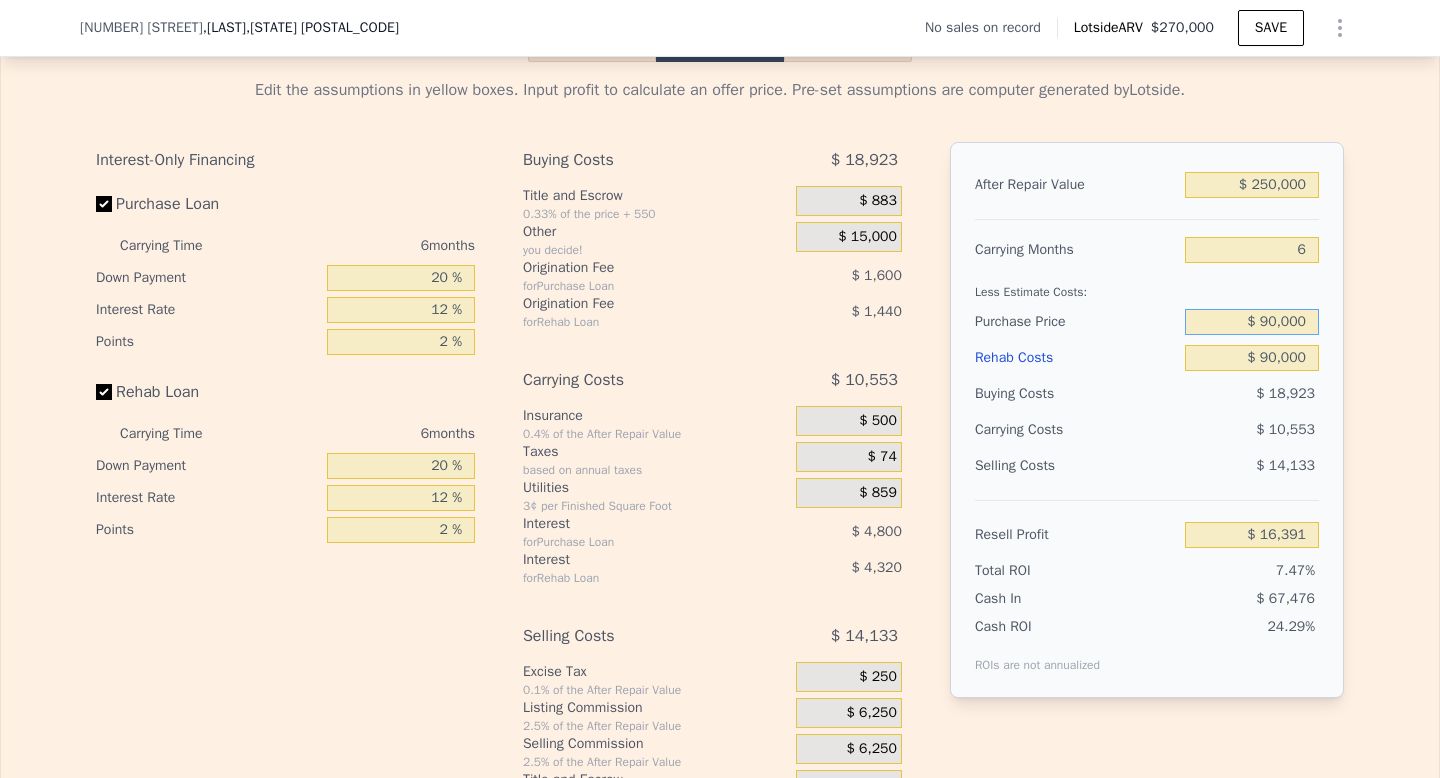type on "$ 90,000" 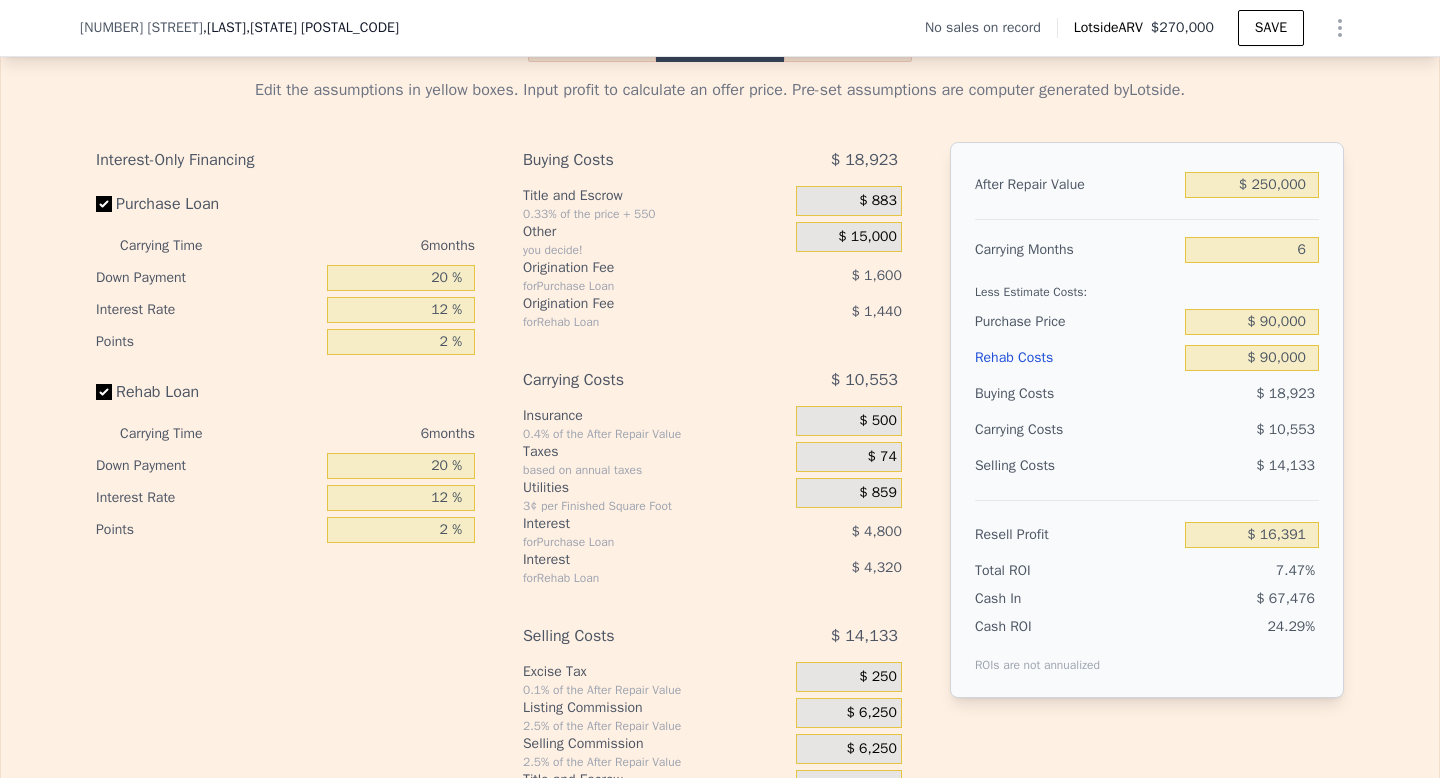 click on "$ 10,553" at bounding box center [1213, 430] 